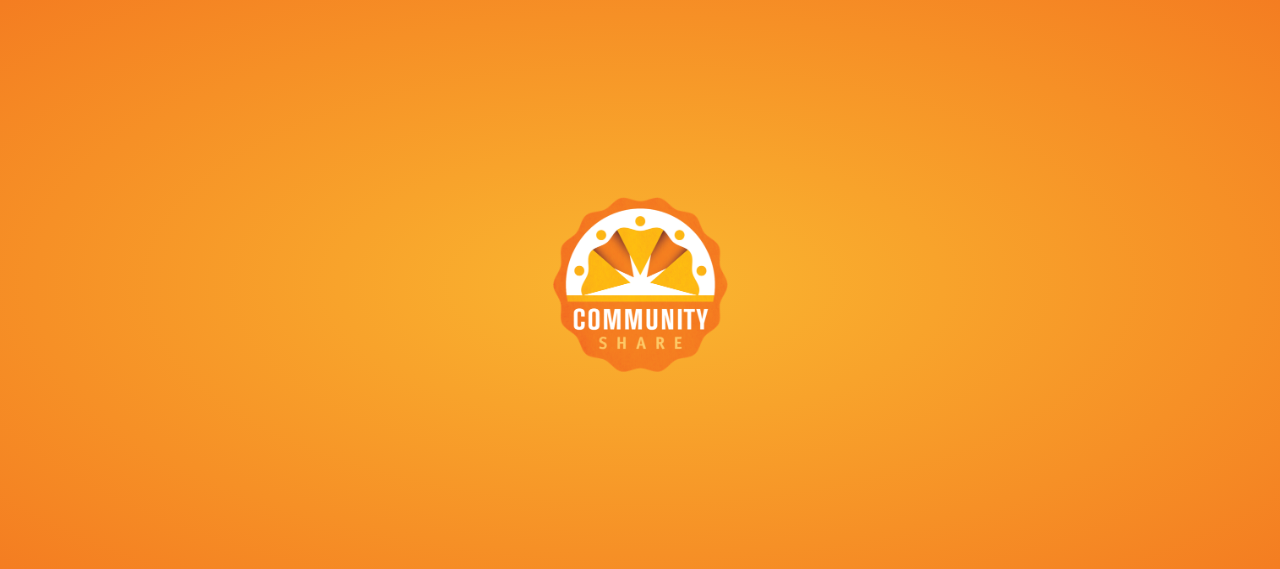 scroll, scrollTop: 0, scrollLeft: 0, axis: both 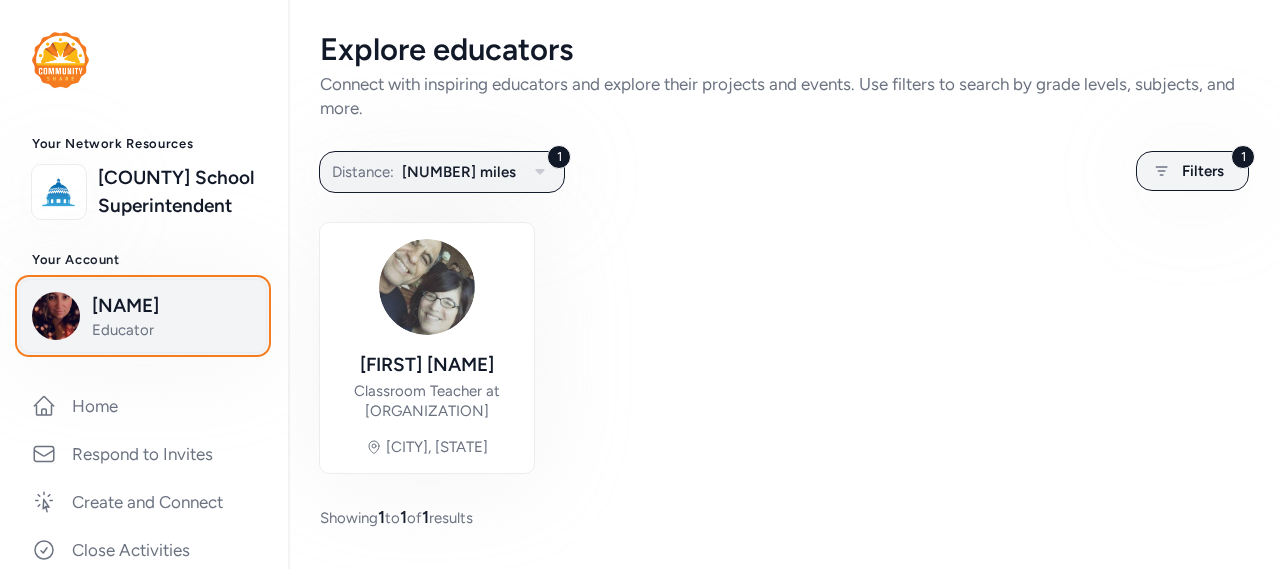 click on "[NAME]" at bounding box center (173, 306) 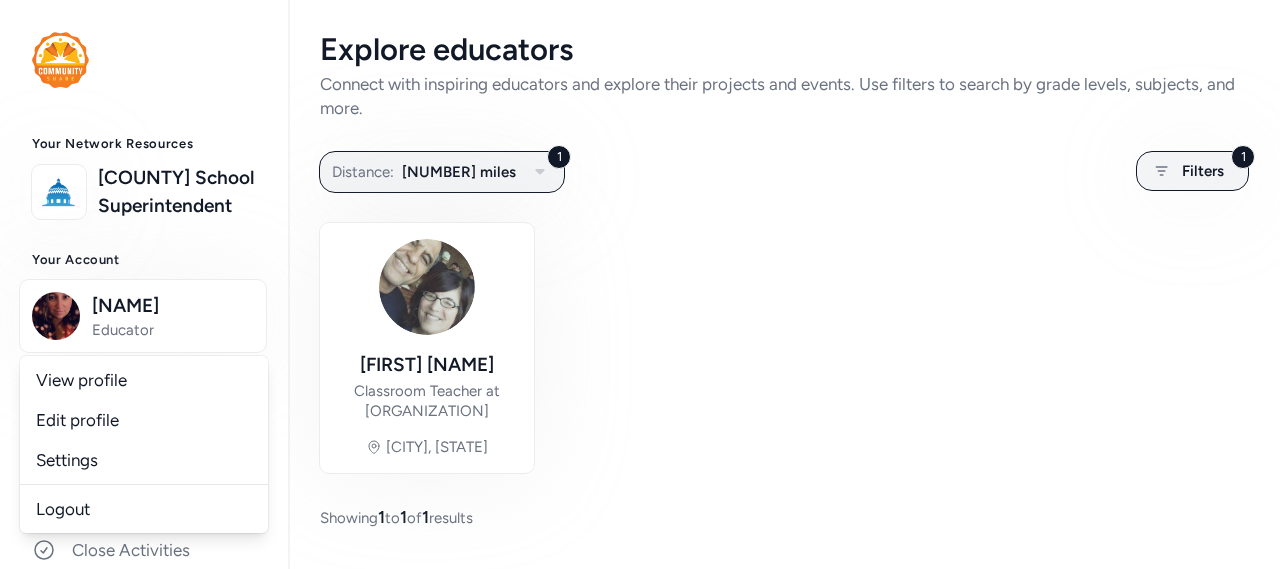 click on "[FIRST] [LAST] Classroom Teacher at Billy Lane Lauffer Middle School [CITY], [STATE]" at bounding box center (784, 348) 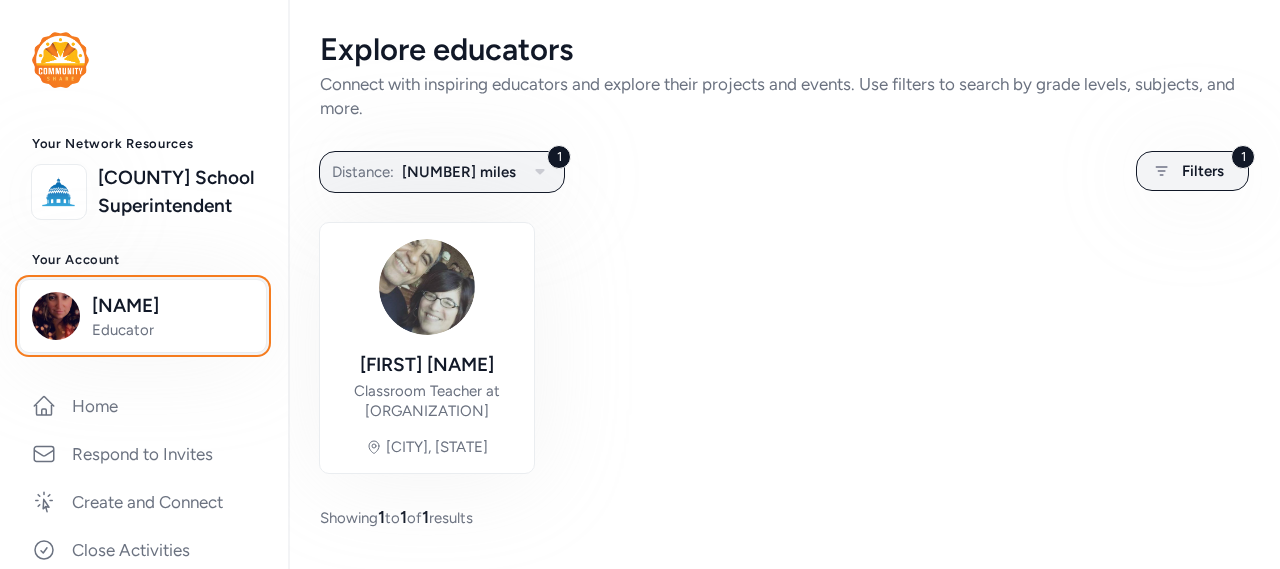 scroll, scrollTop: 12, scrollLeft: 0, axis: vertical 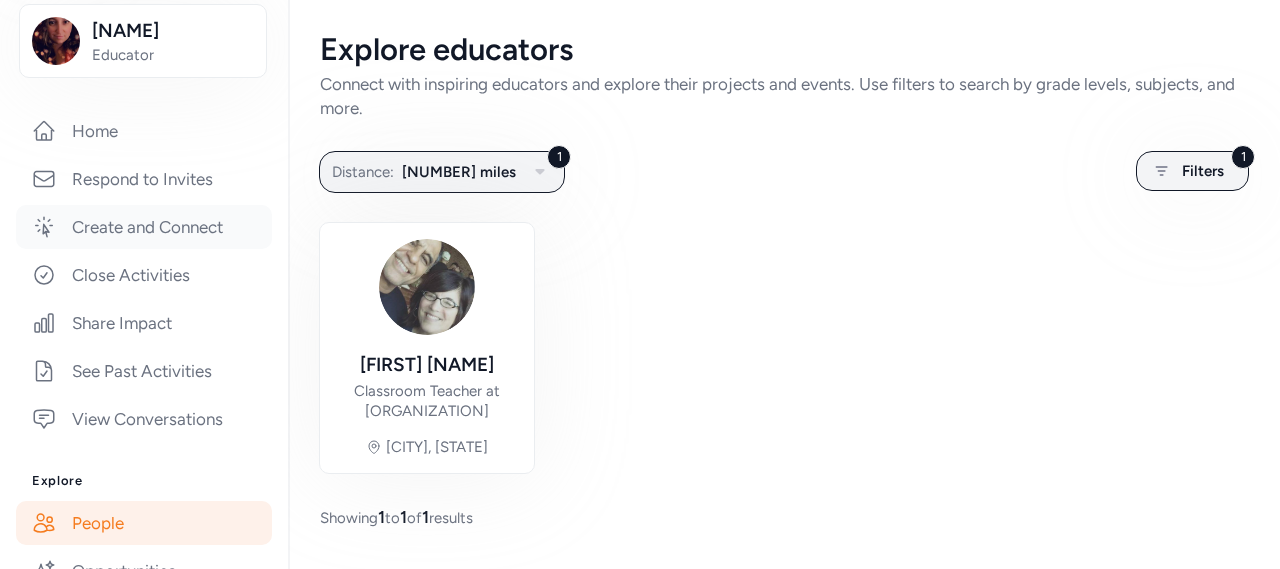 click on "Create and Connect" at bounding box center [144, 227] 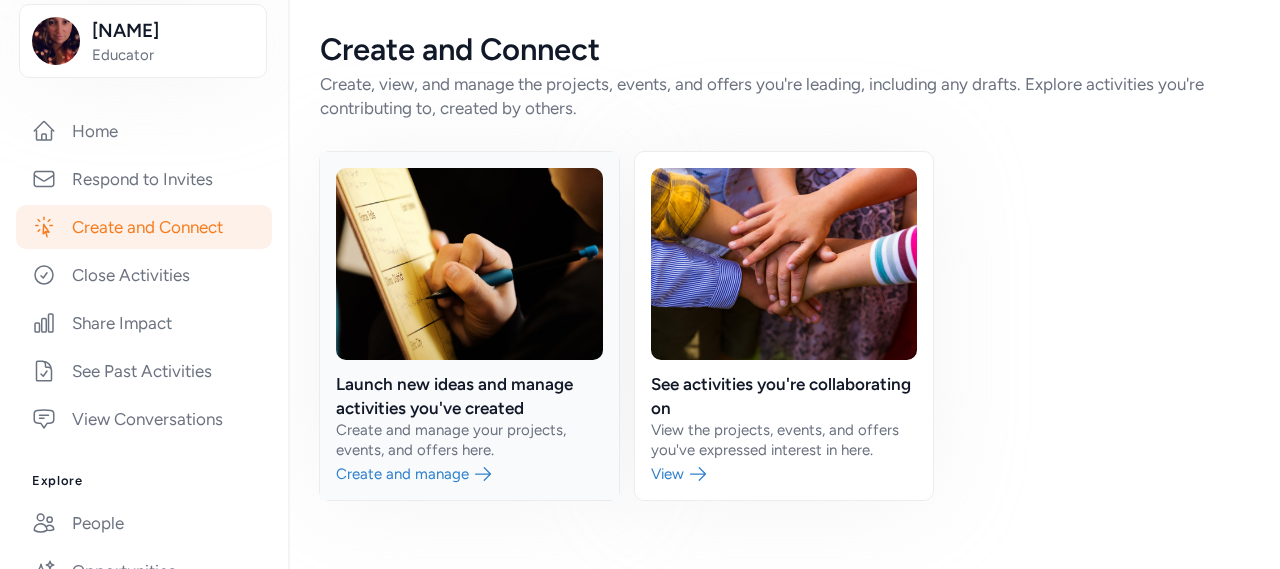 click at bounding box center (469, 326) 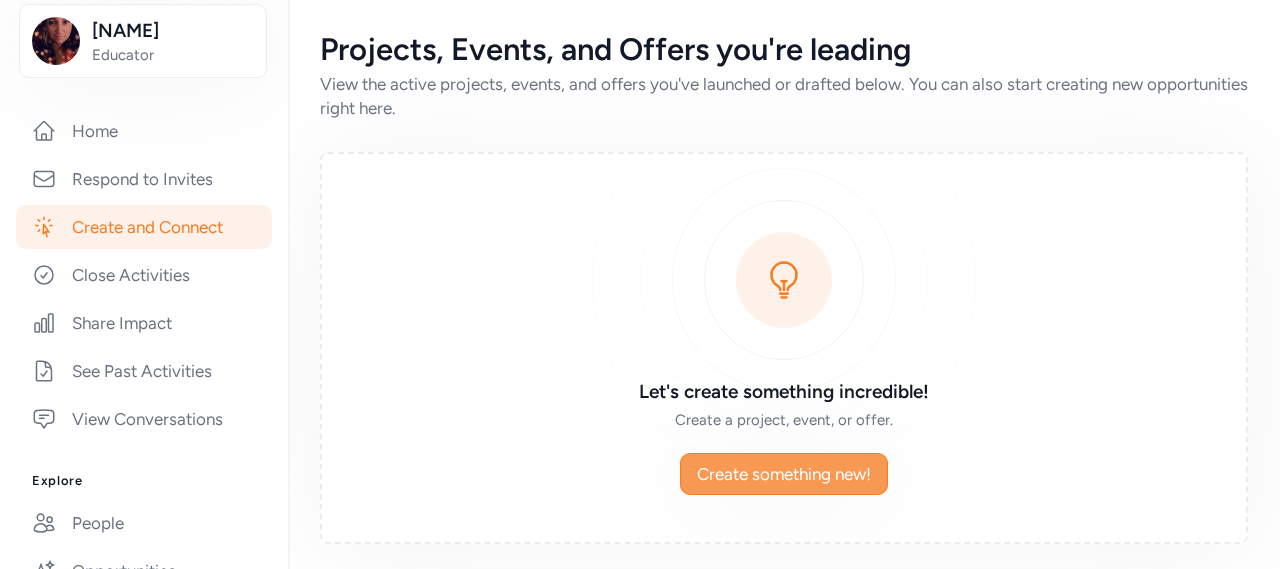 click on "Create something new!" at bounding box center (784, 474) 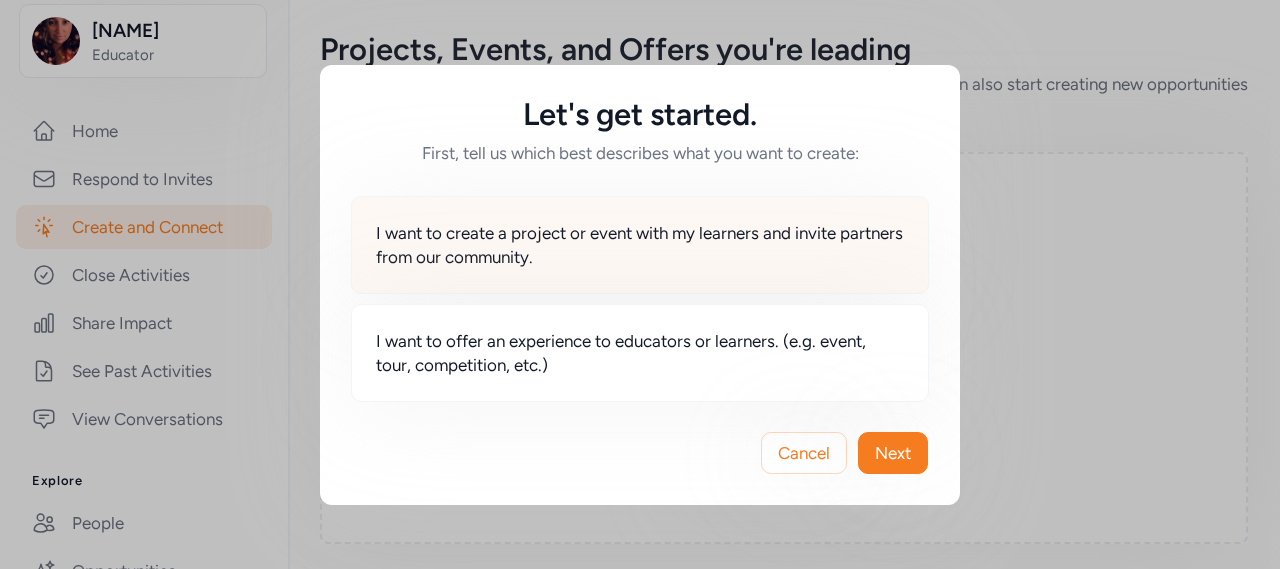 click on "I want to create a project or event with my learners and invite partners from our community." at bounding box center [640, 245] 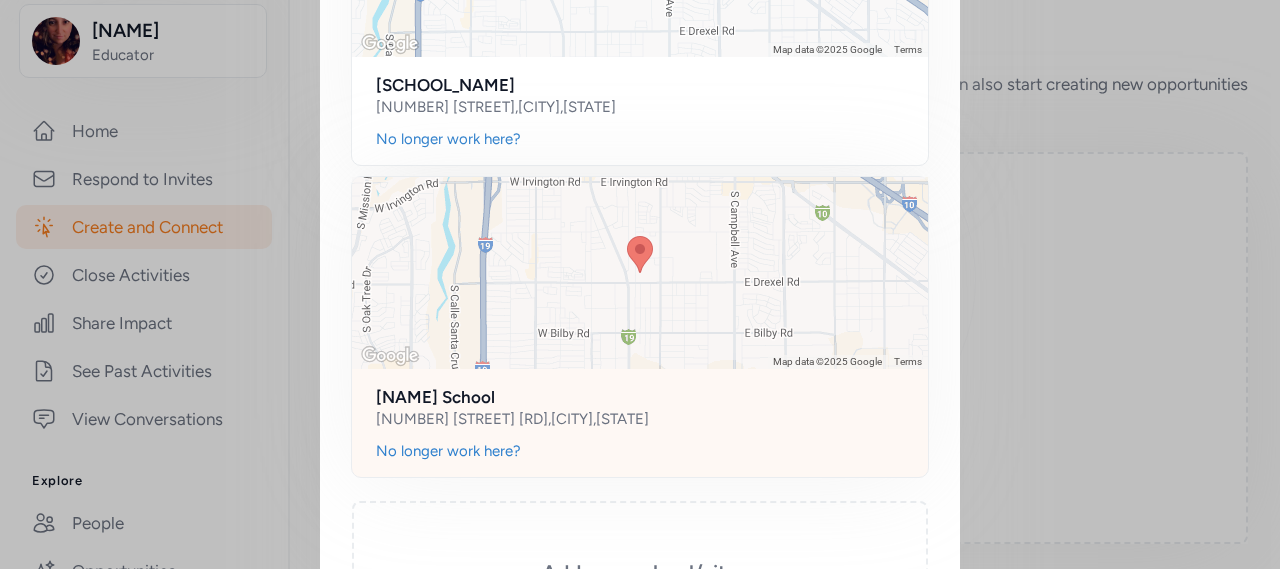 scroll, scrollTop: 400, scrollLeft: 0, axis: vertical 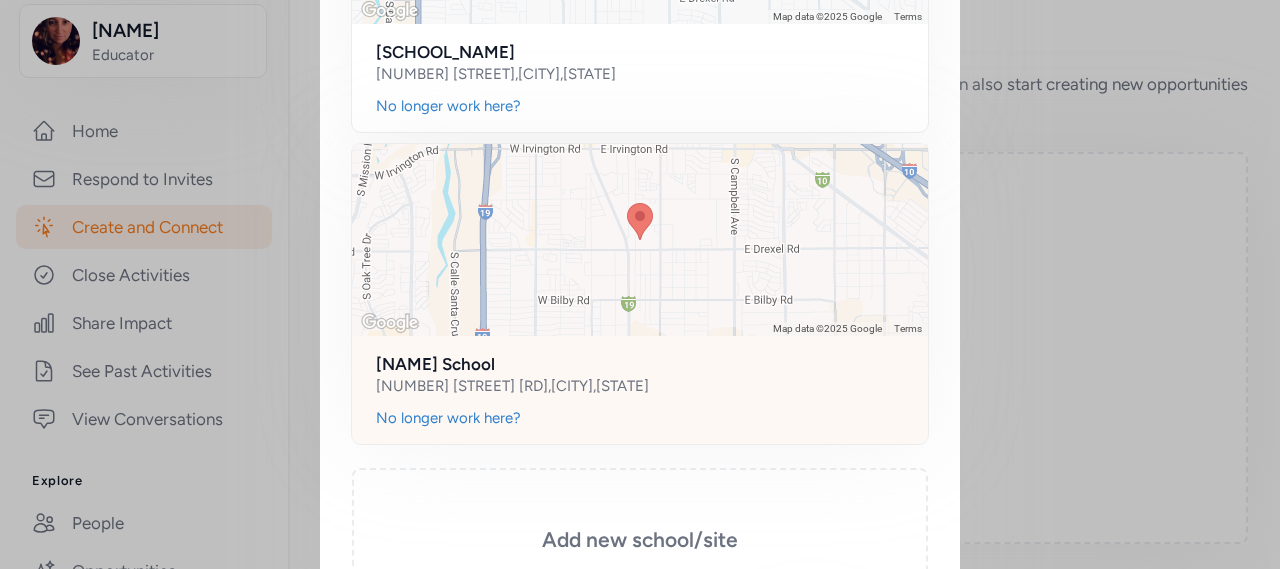click on "[NUMBER] [STREET], [CITY], [STATE]" at bounding box center (512, 386) 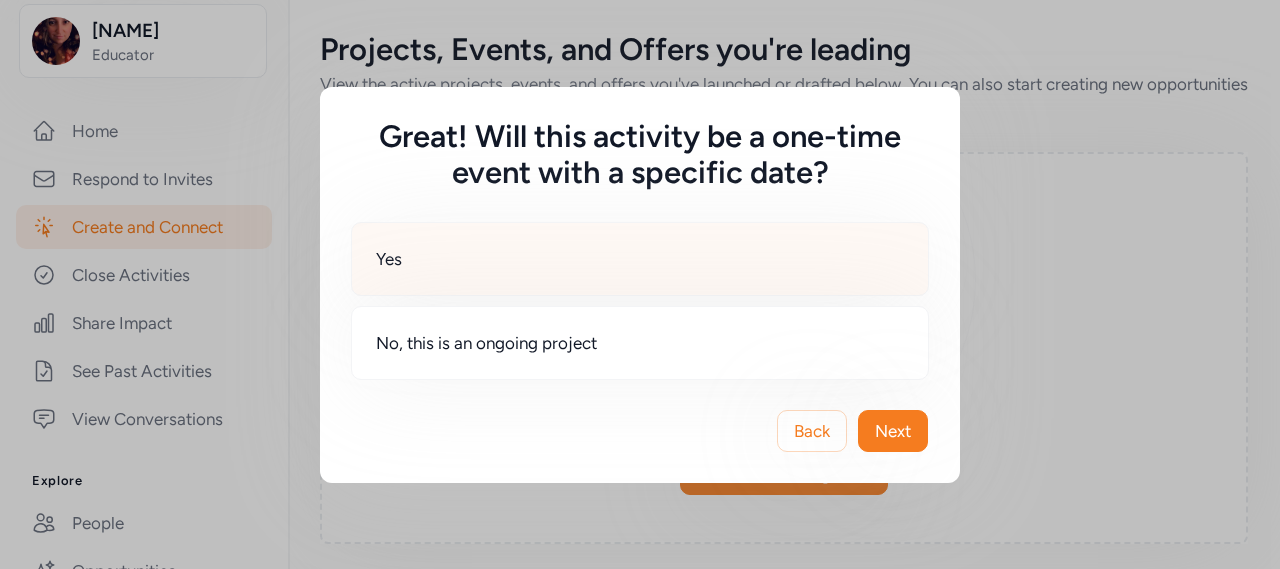 click on "Yes" at bounding box center (640, 259) 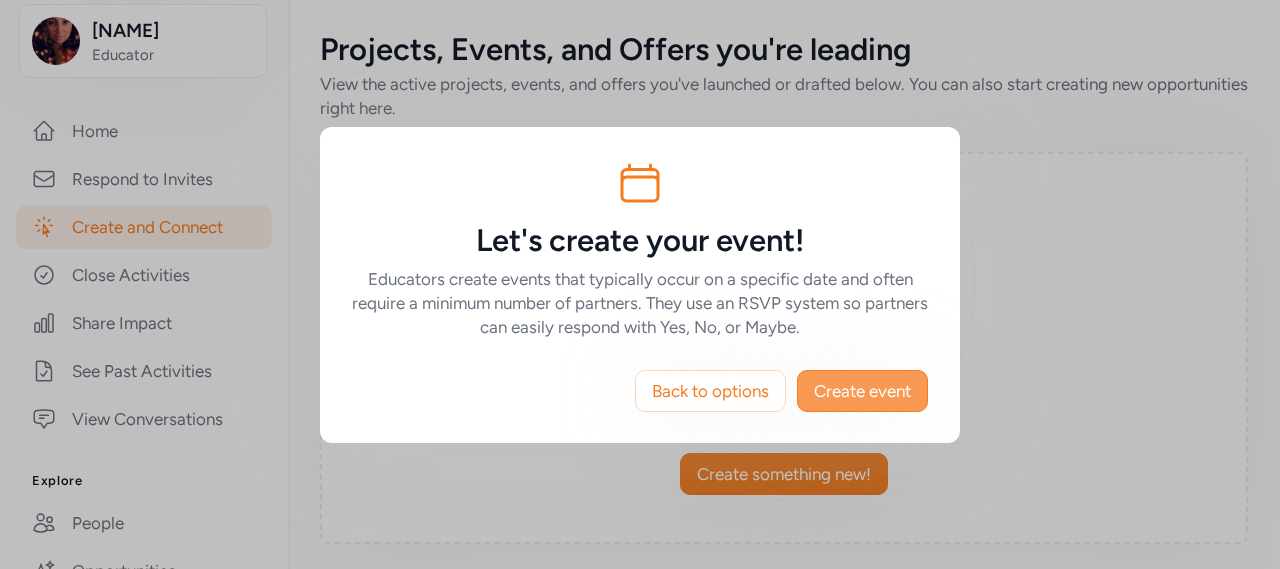 click on "Create event" at bounding box center (862, 391) 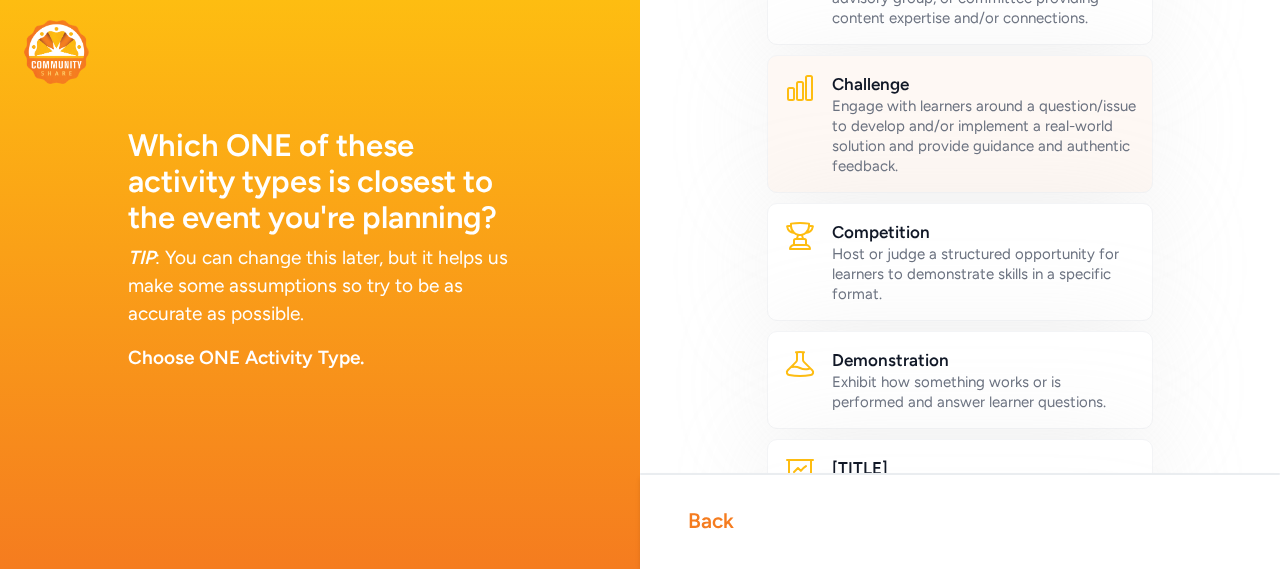 scroll, scrollTop: 300, scrollLeft: 0, axis: vertical 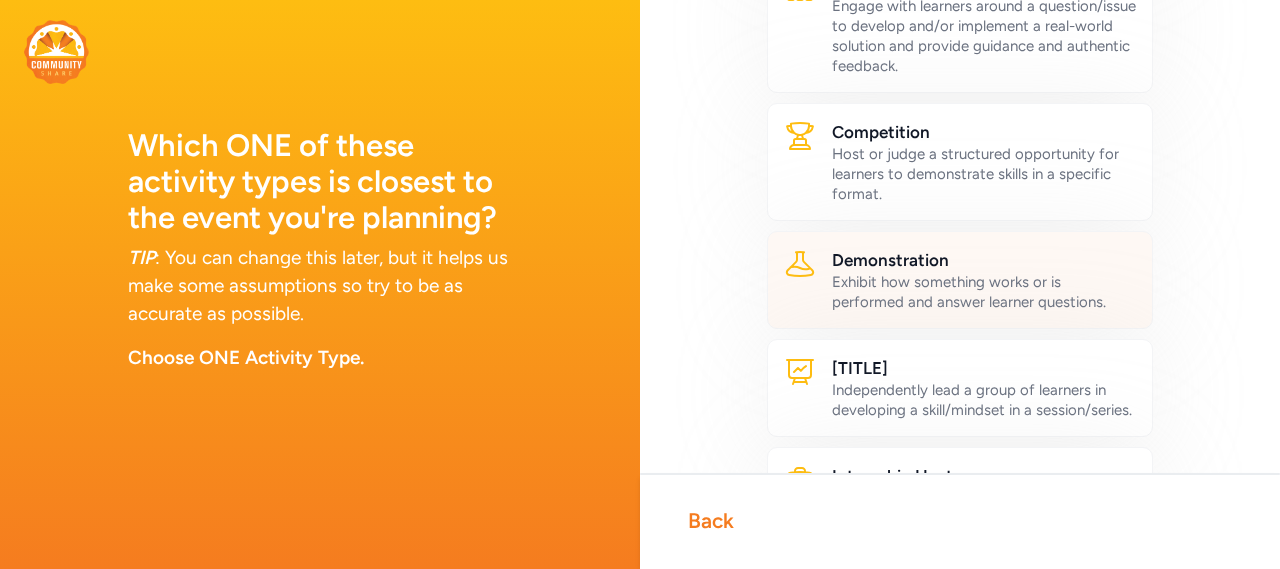click on "Exhibit how something works or is performed and answer learner questions." at bounding box center [984, 292] 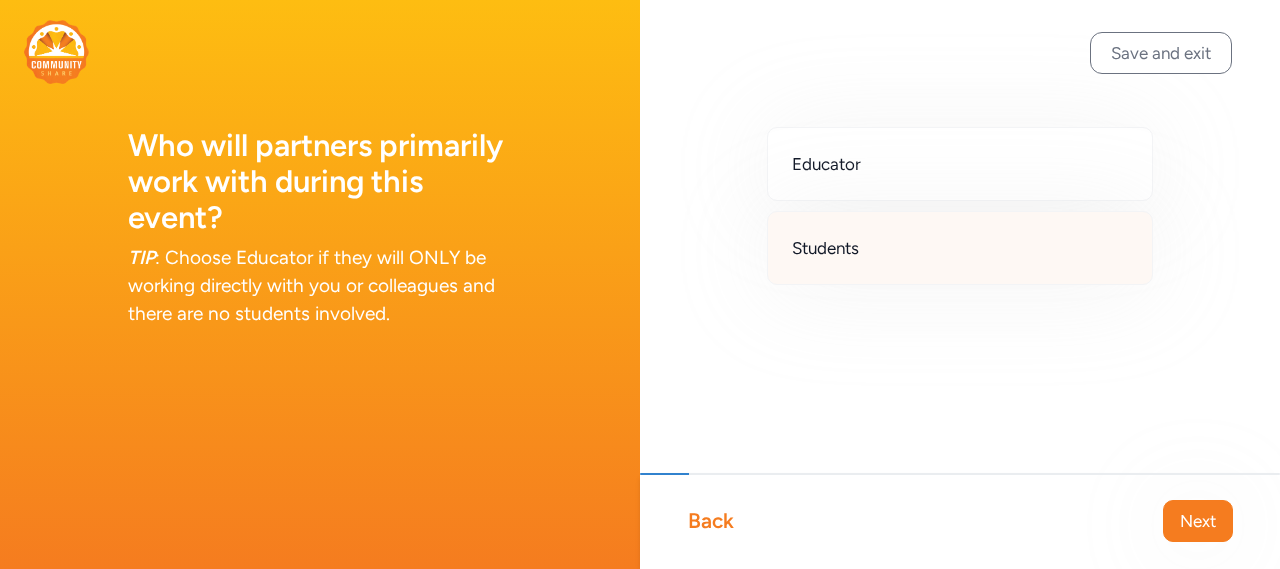 click on "Students" at bounding box center (960, 248) 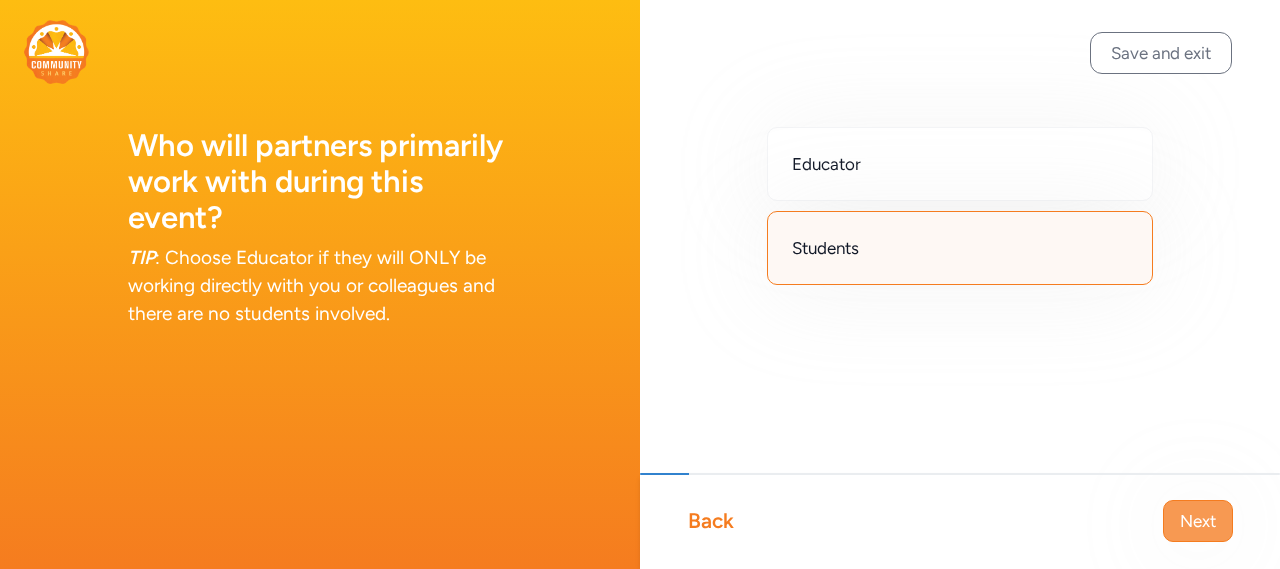 click on "Next" at bounding box center [1198, 521] 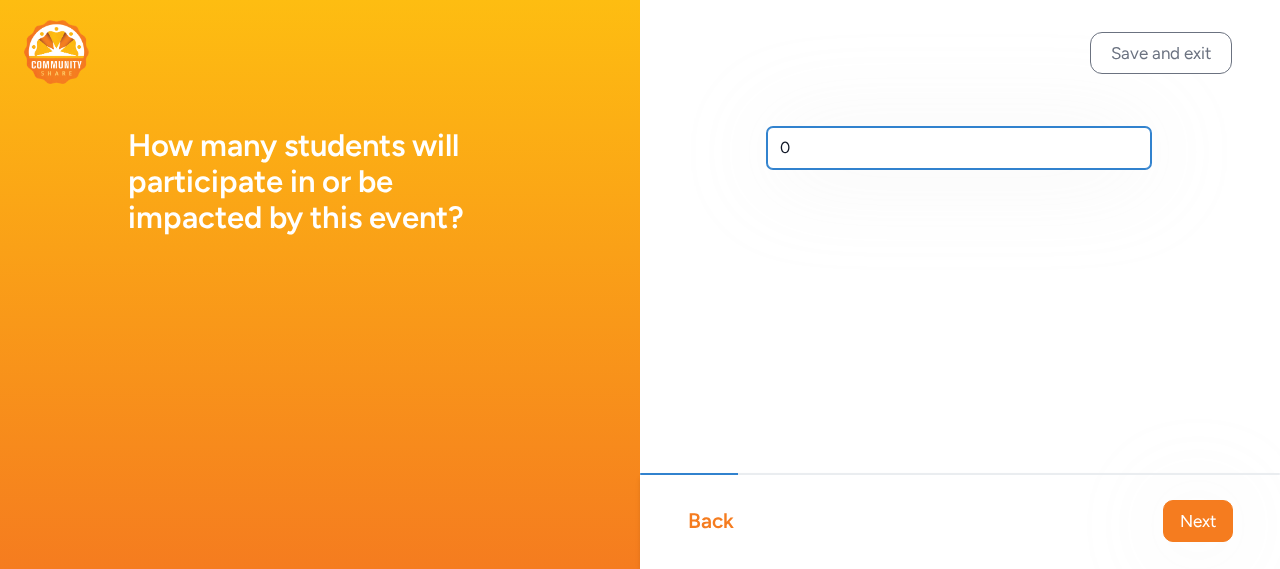 click on "0" at bounding box center (959, 148) 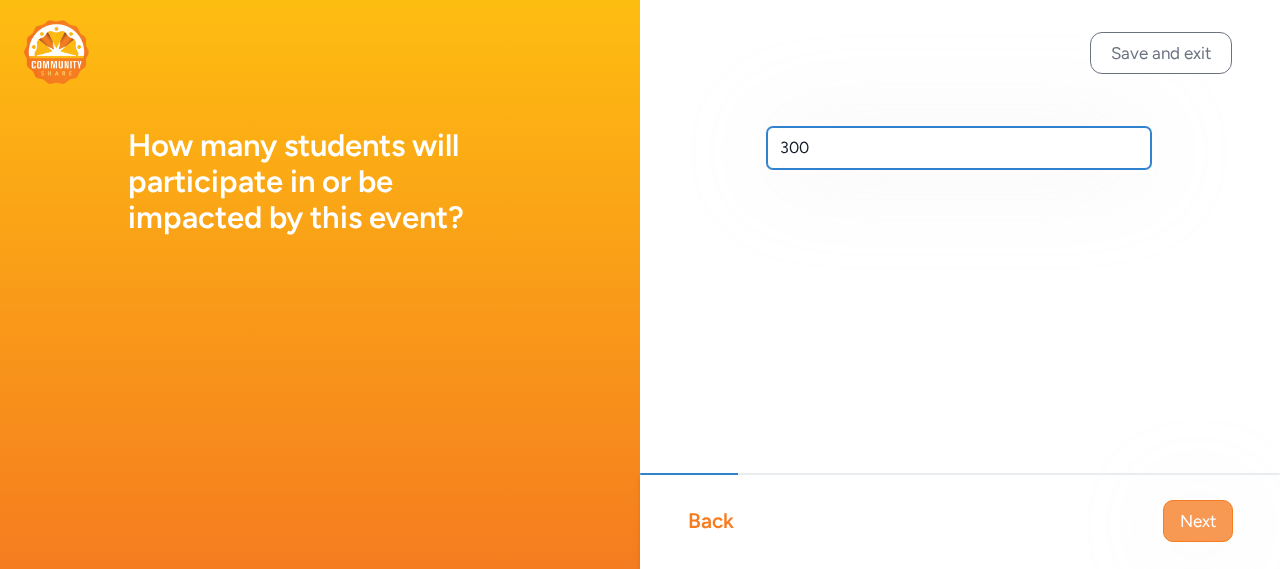 type on "300" 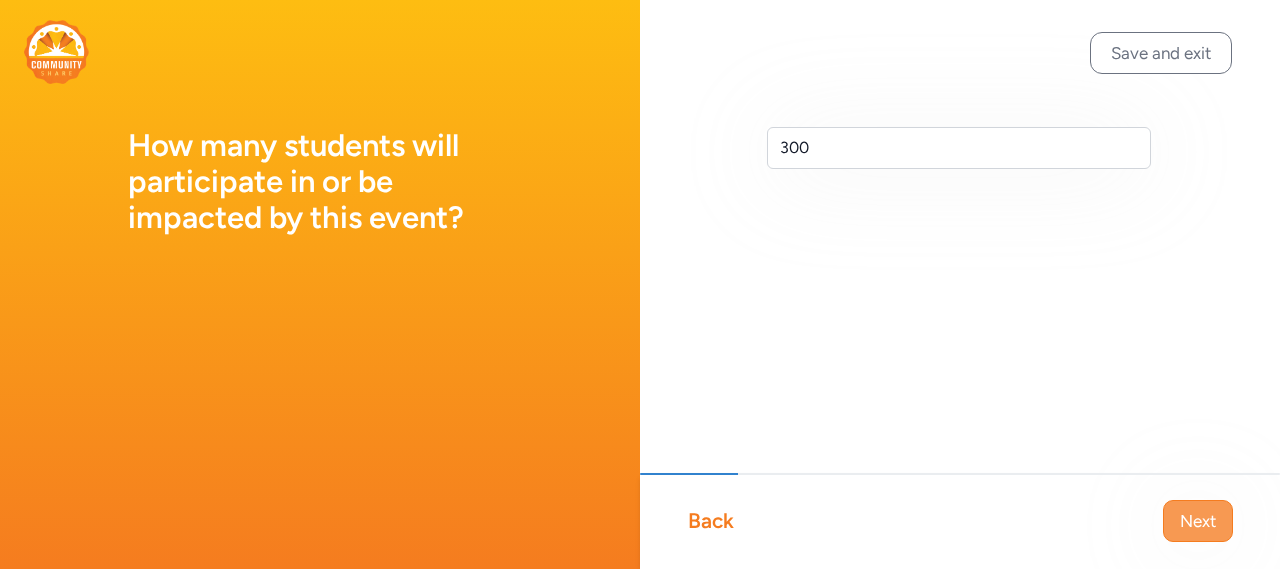 click on "Next" at bounding box center [1198, 521] 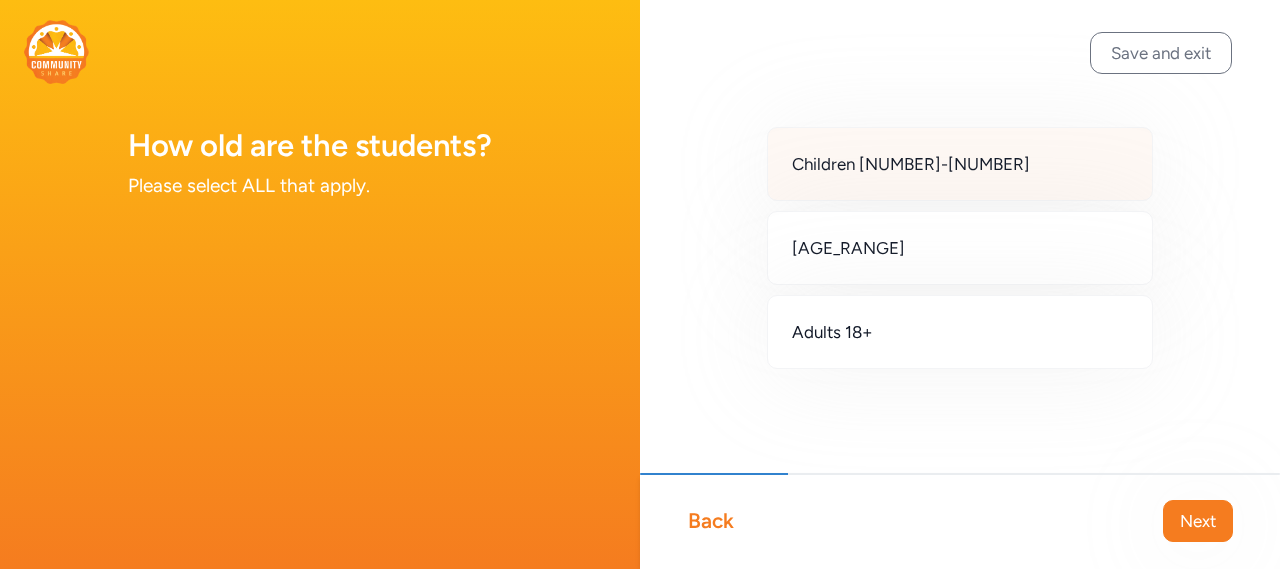 click on "Children [NUMBER]-[NUMBER]" at bounding box center (960, 164) 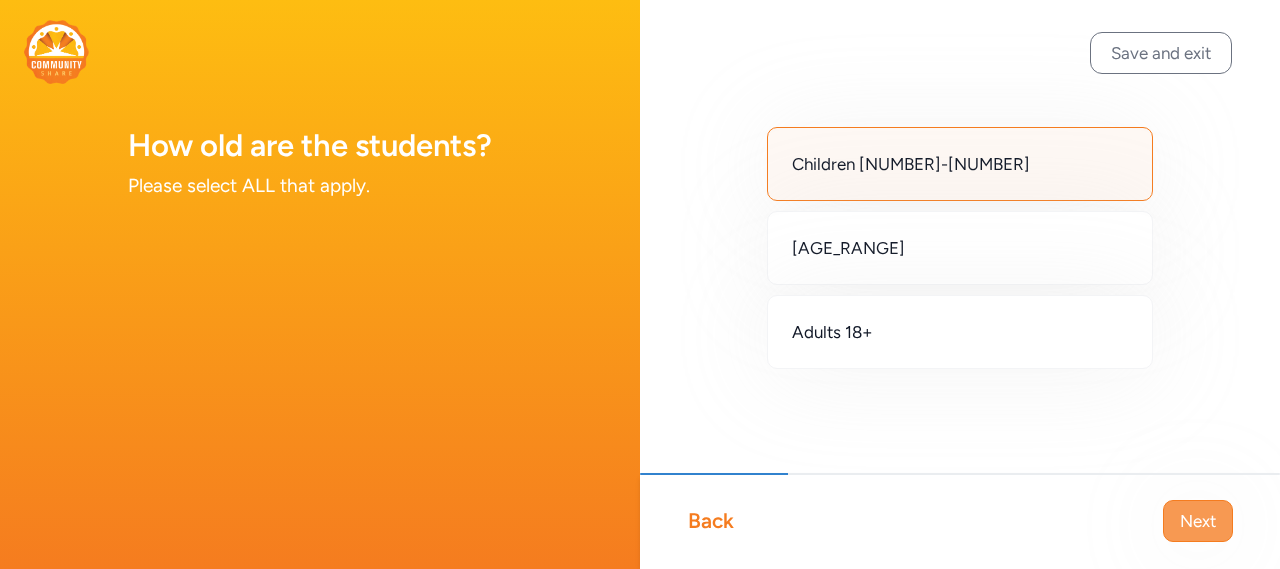 click on "Next" at bounding box center [1198, 521] 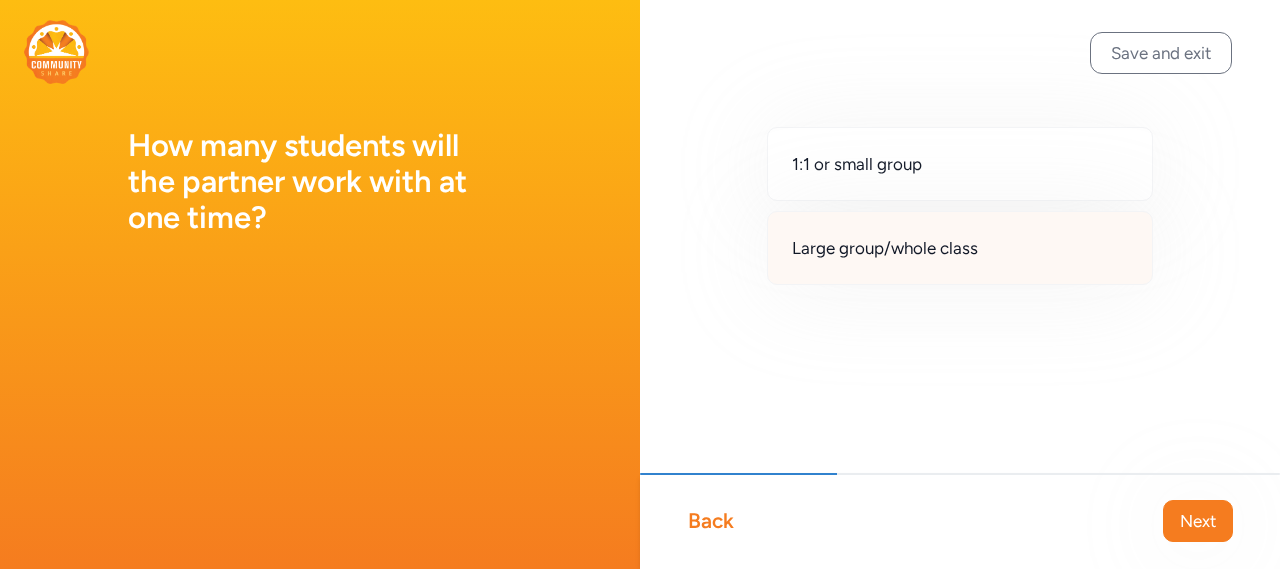 click on "Large group/whole class" at bounding box center [960, 248] 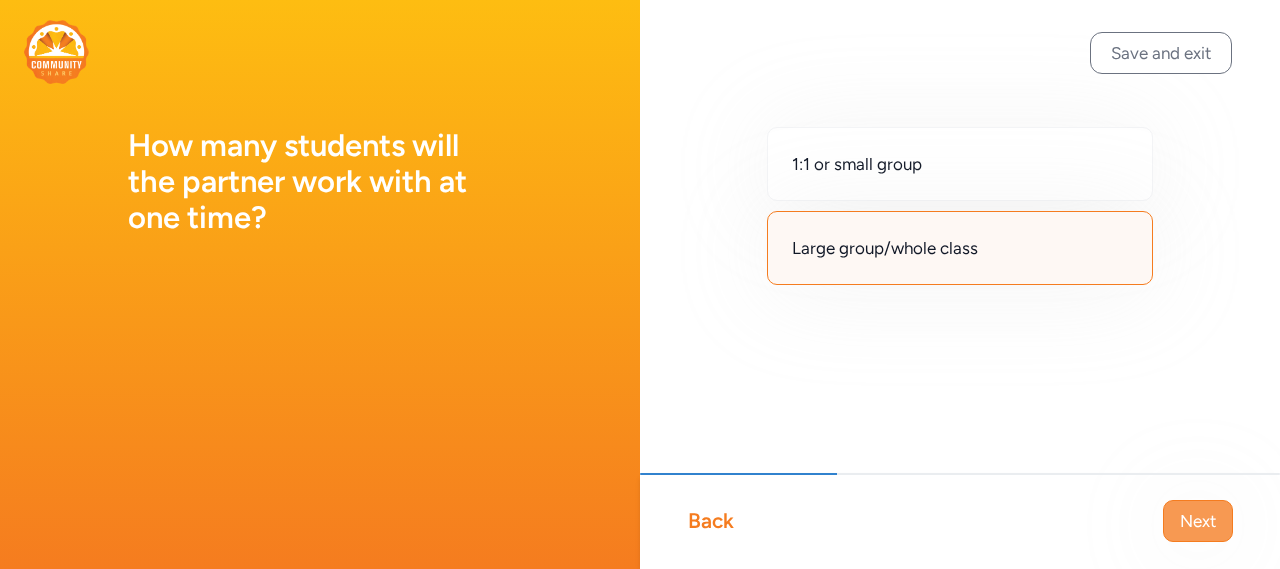 click on "Next" at bounding box center (1198, 521) 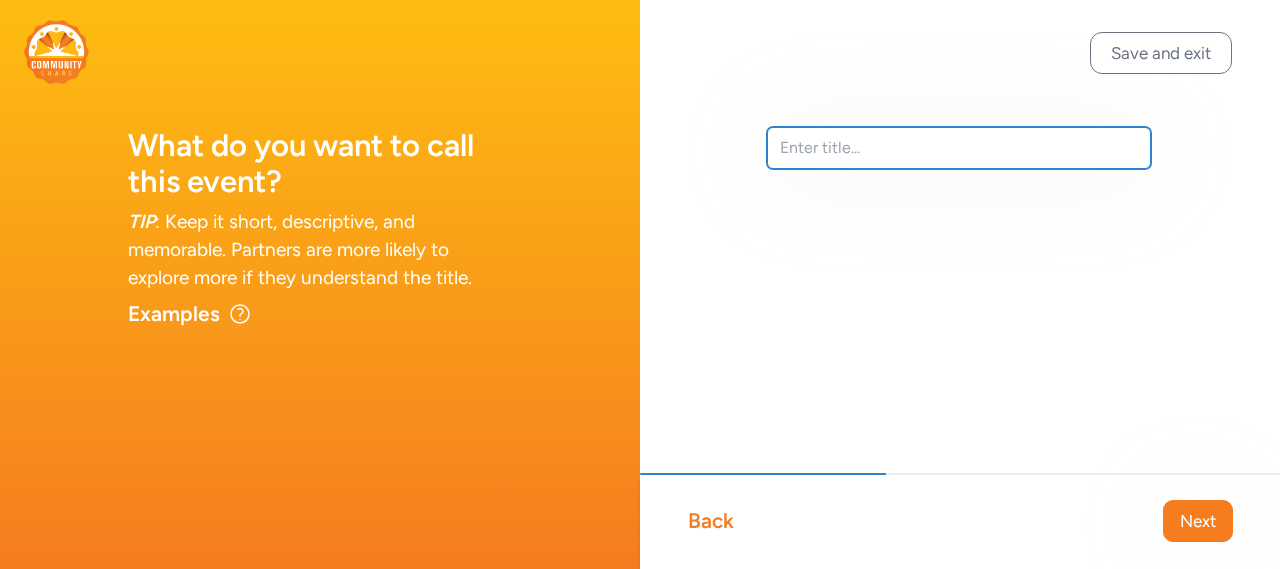 click at bounding box center [959, 148] 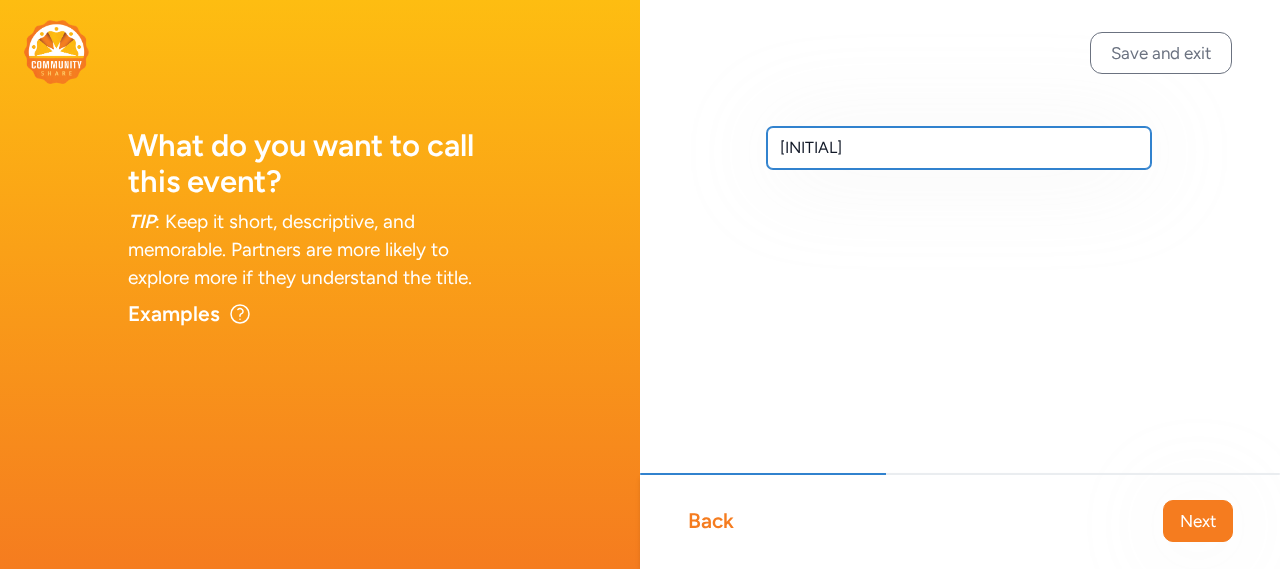 type on "[INITIAL]" 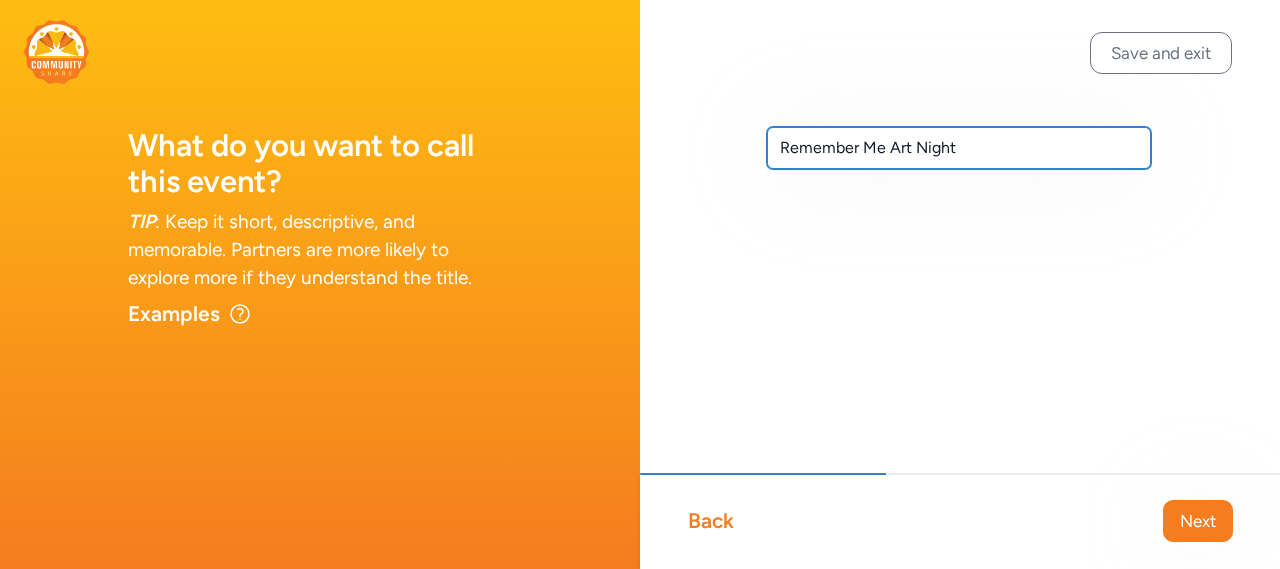 click on "Remember Me Art Night" at bounding box center [959, 148] 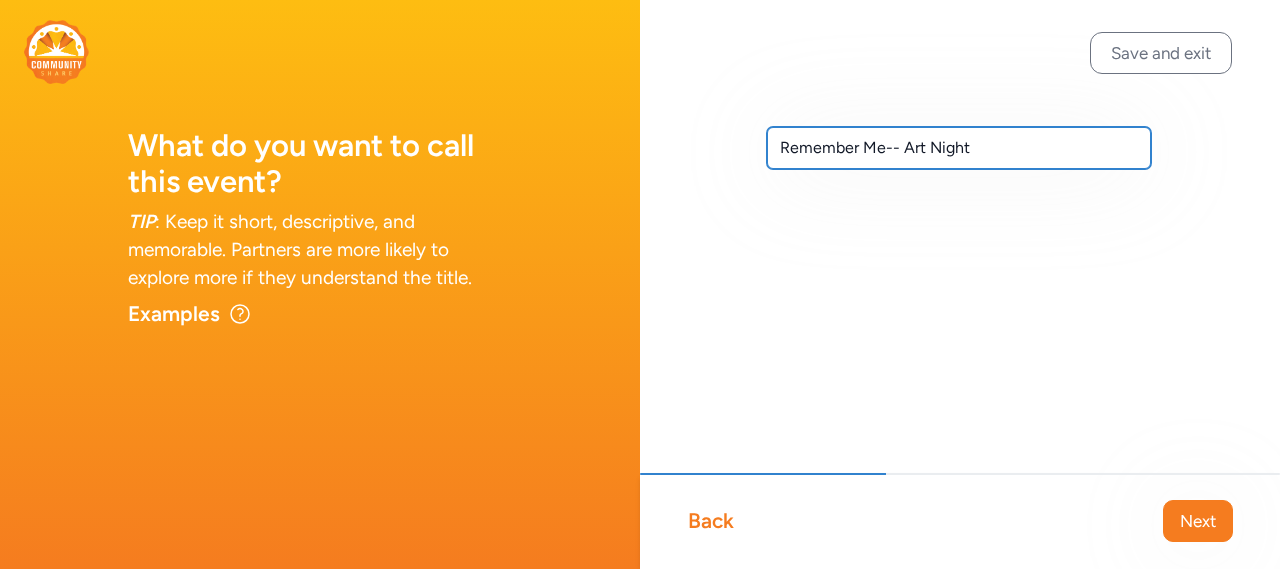 click on "Remember Me-- Art Night" at bounding box center [959, 148] 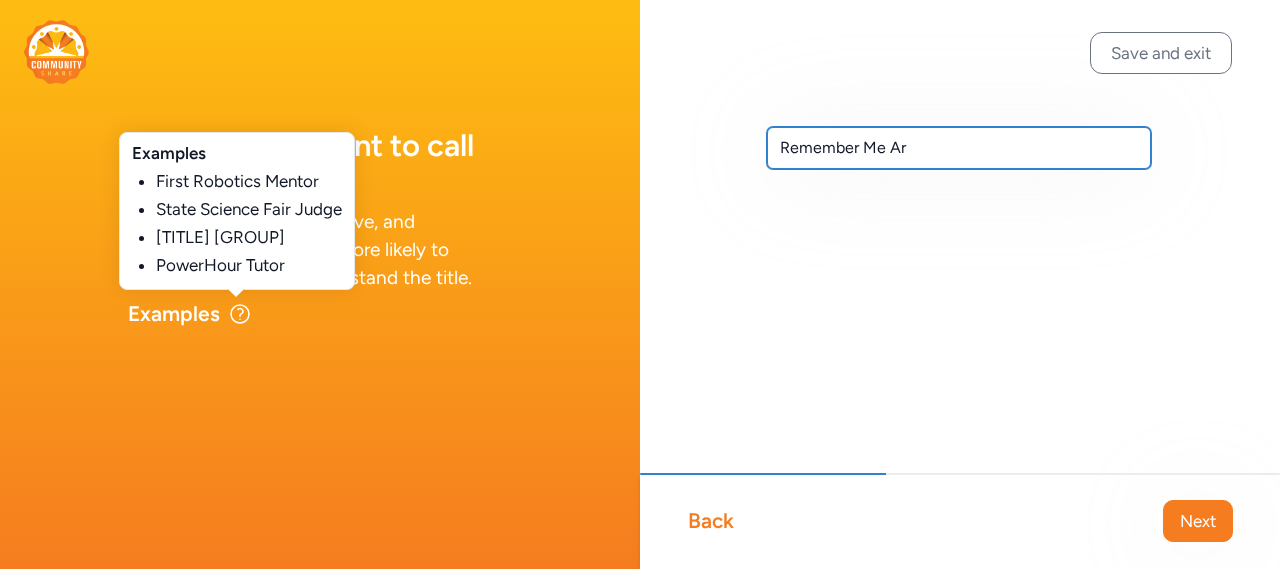 type on "Remember Me Ar" 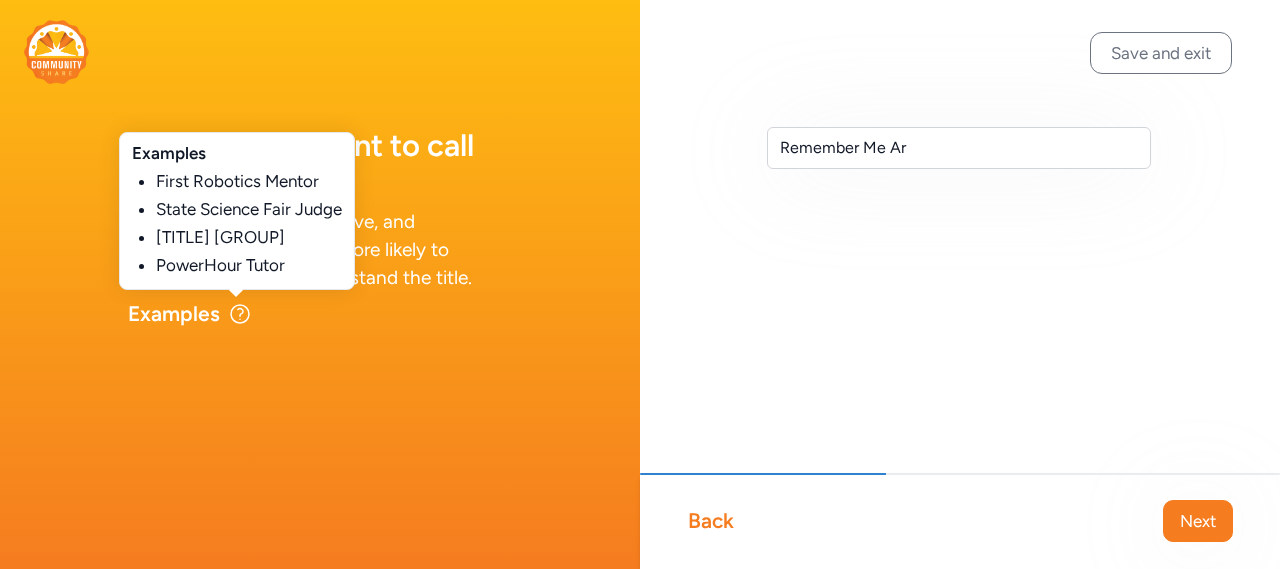 click 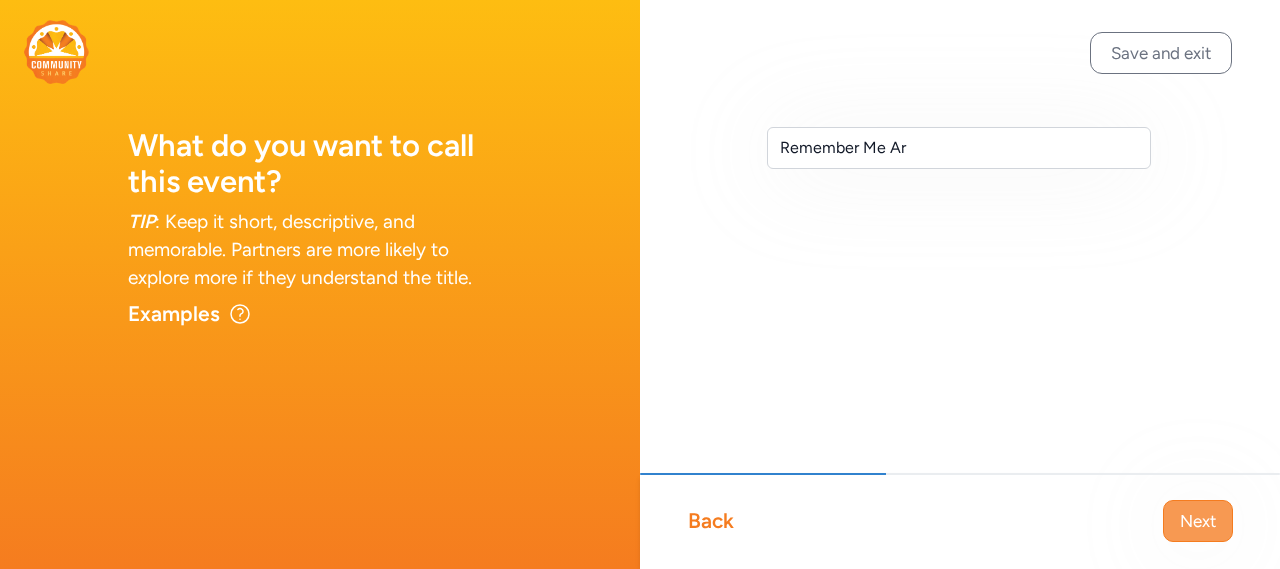 click on "Next" at bounding box center (1198, 521) 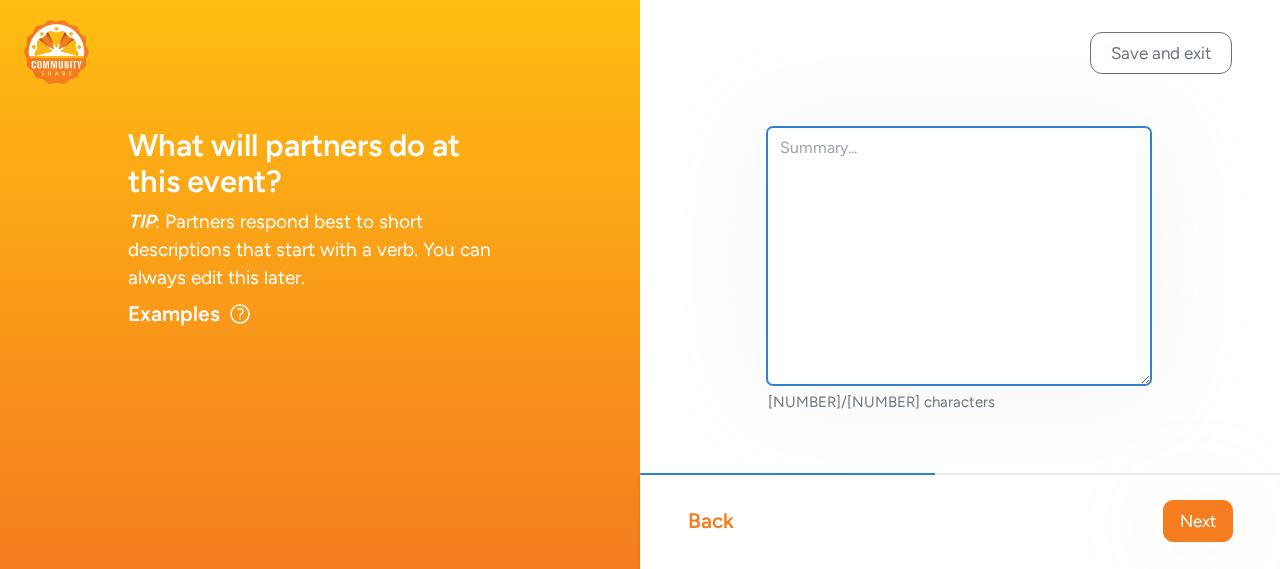 click at bounding box center [959, 256] 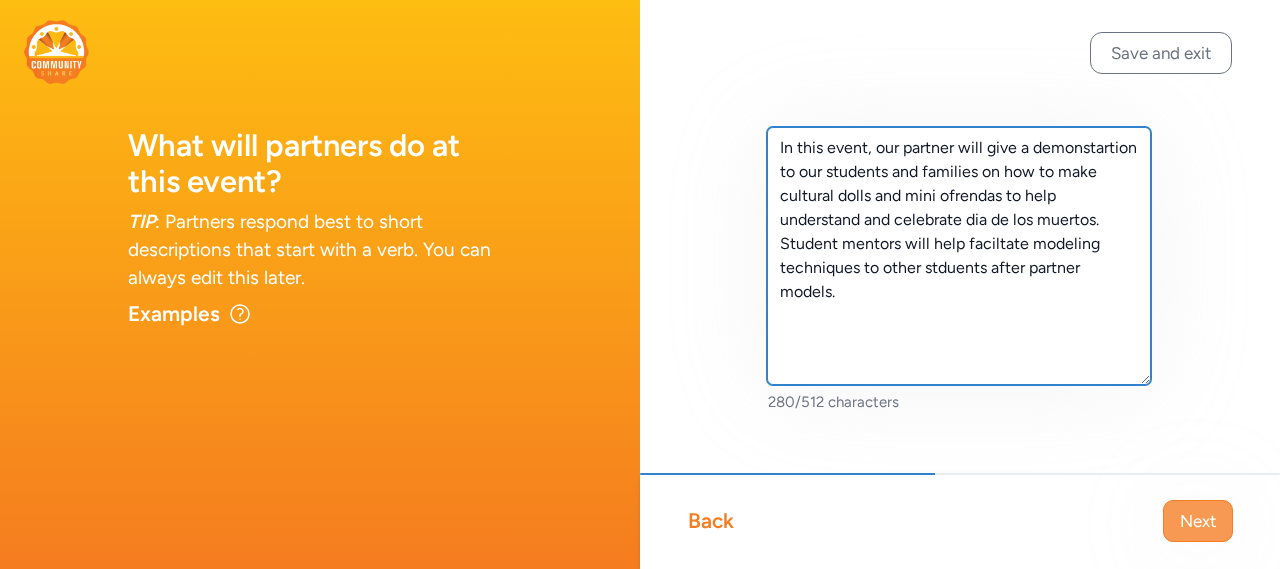 type on "In this event, our partner will give a demonstartion to our students and families on how to make cultural dolls and mini ofrendas to help understand and celebrate dia de los muertos.
Student mentors will help faciltate modeling techniques to other stduents after partner models." 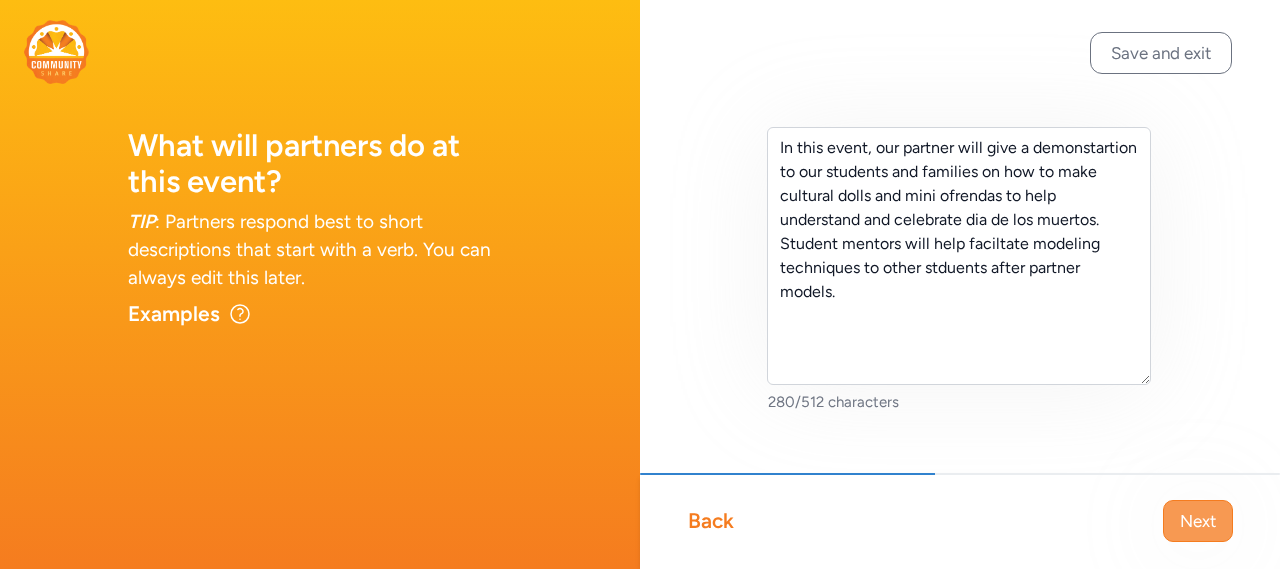click on "Next" at bounding box center (1198, 521) 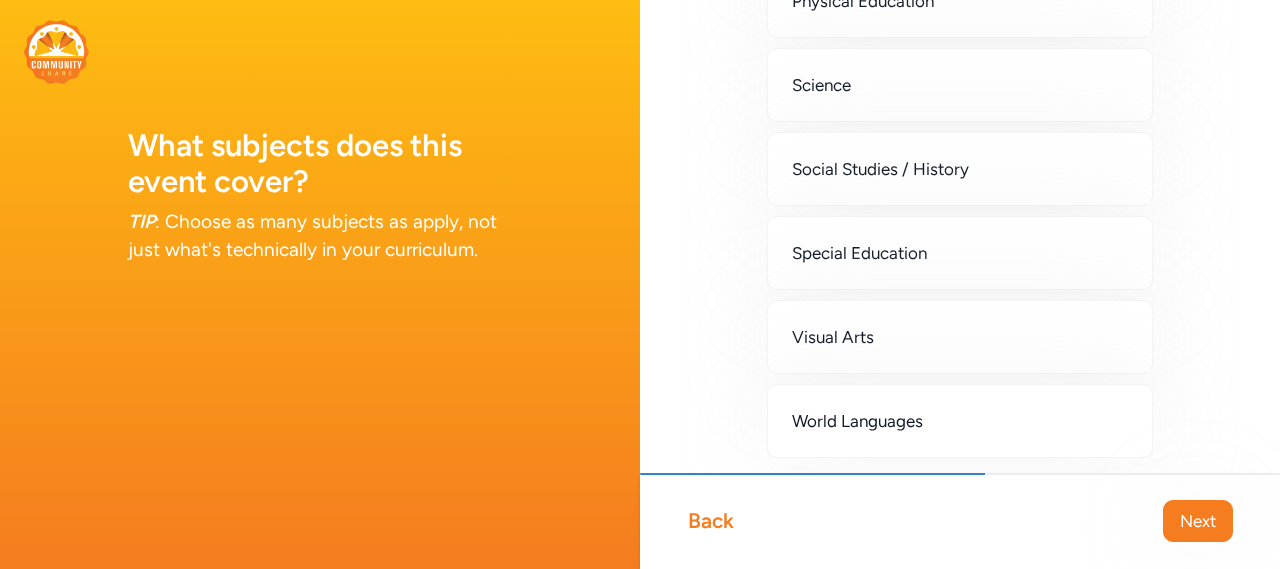 scroll, scrollTop: 800, scrollLeft: 0, axis: vertical 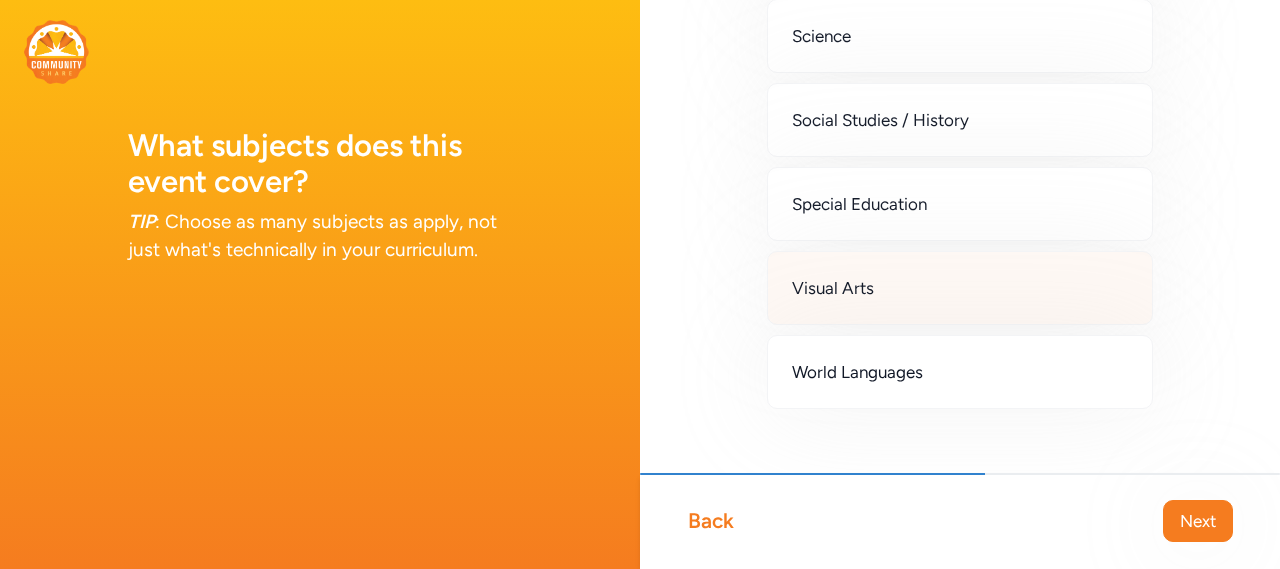 click on "Visual Arts" at bounding box center (960, 288) 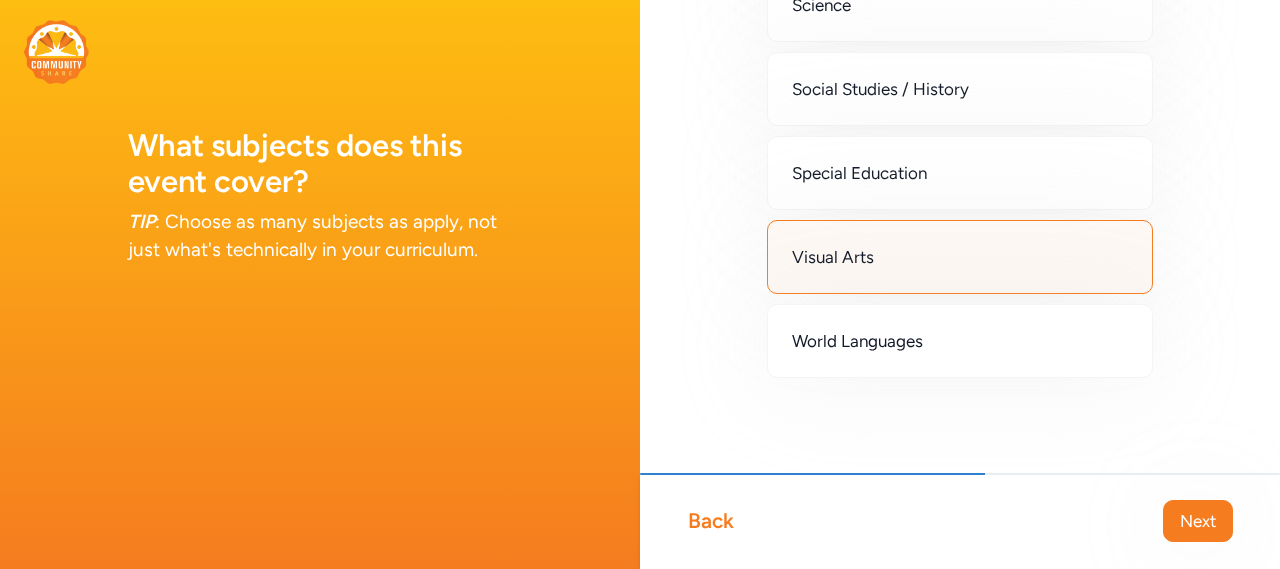 scroll, scrollTop: 855, scrollLeft: 0, axis: vertical 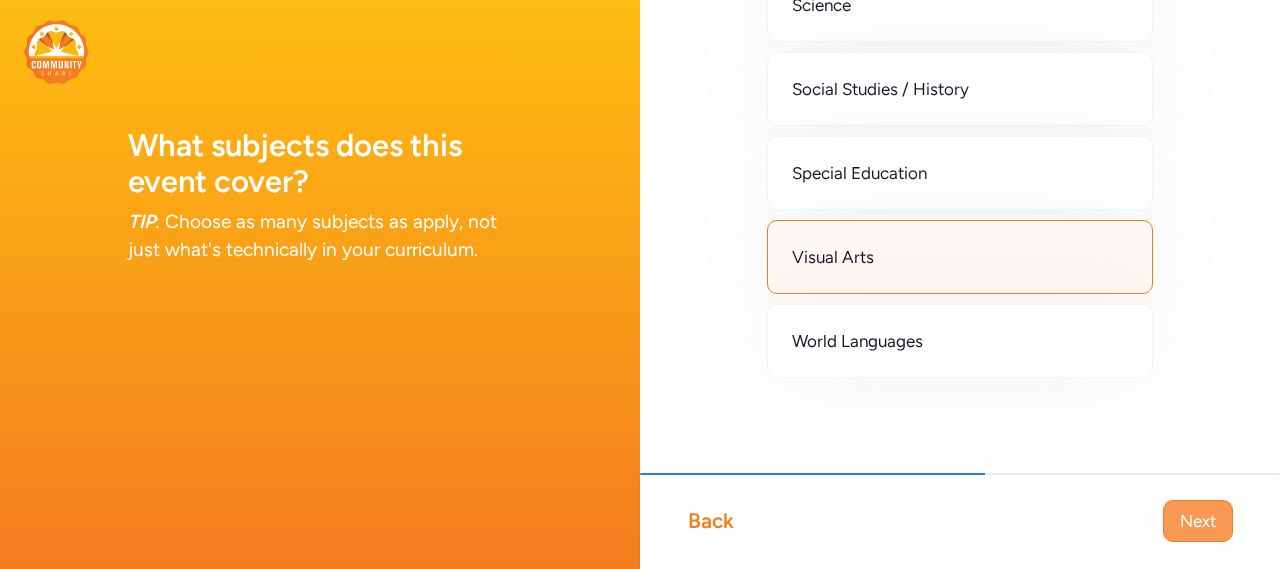 click on "Next" at bounding box center (1198, 521) 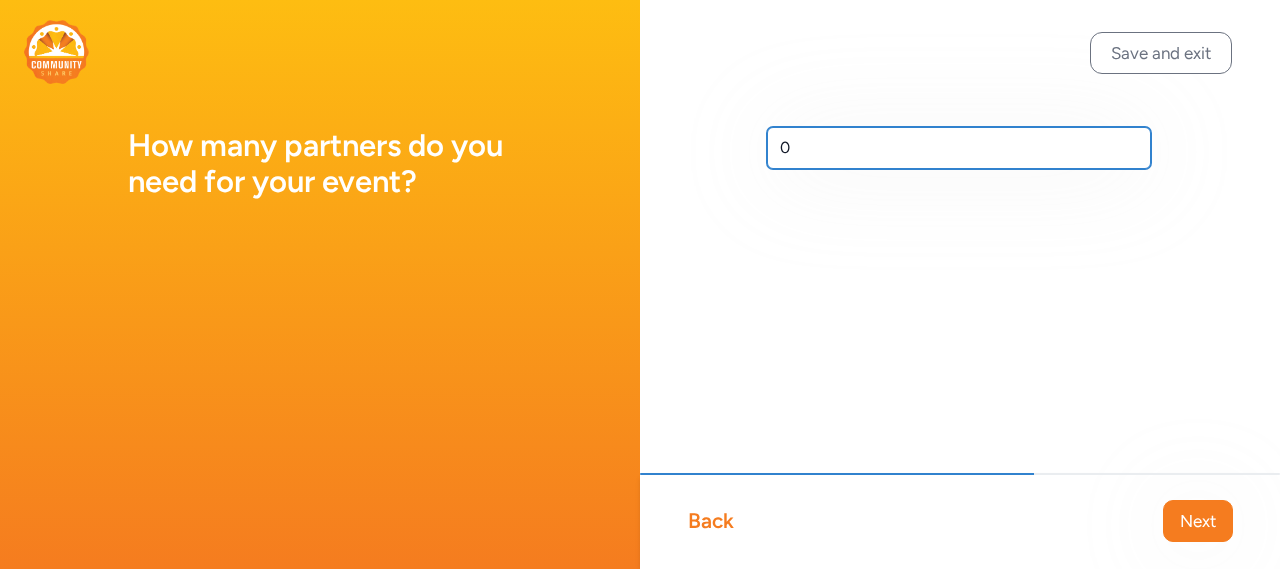 click on "0" at bounding box center (959, 148) 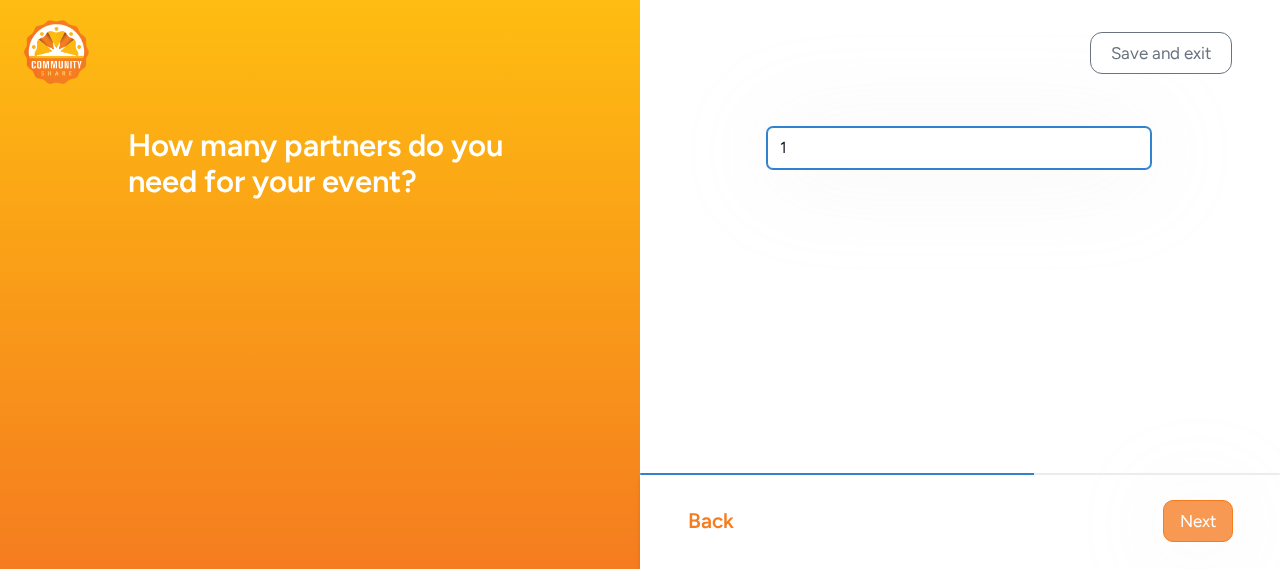 type on "1" 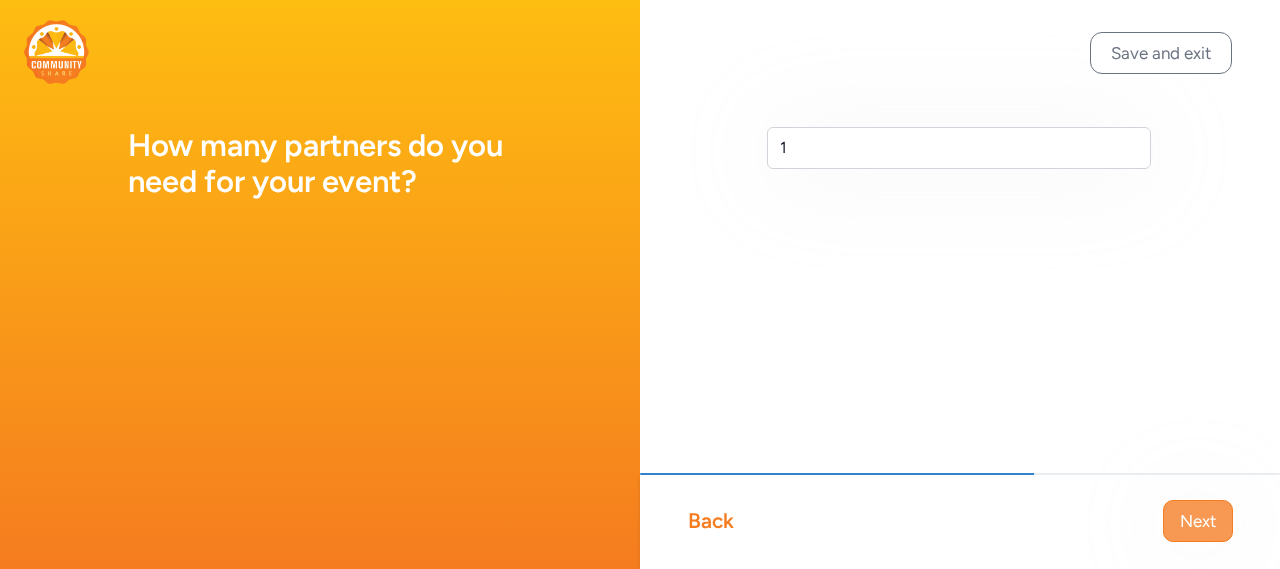 click on "Next" at bounding box center [1198, 521] 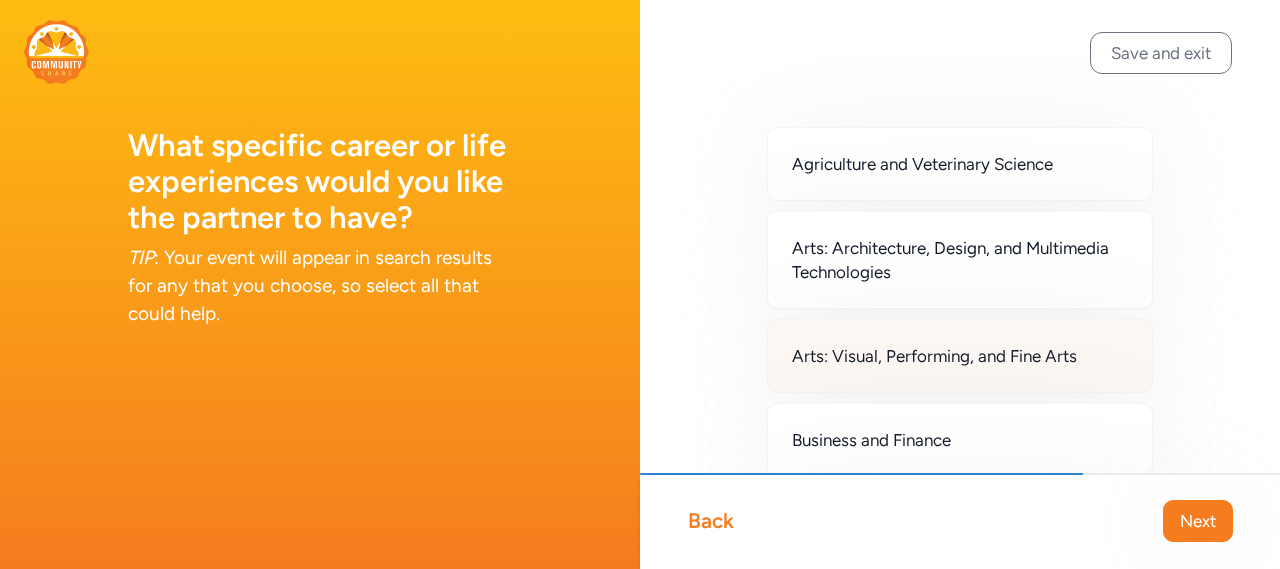 click on "Arts: Visual, Performing, and Fine Arts" at bounding box center [960, 356] 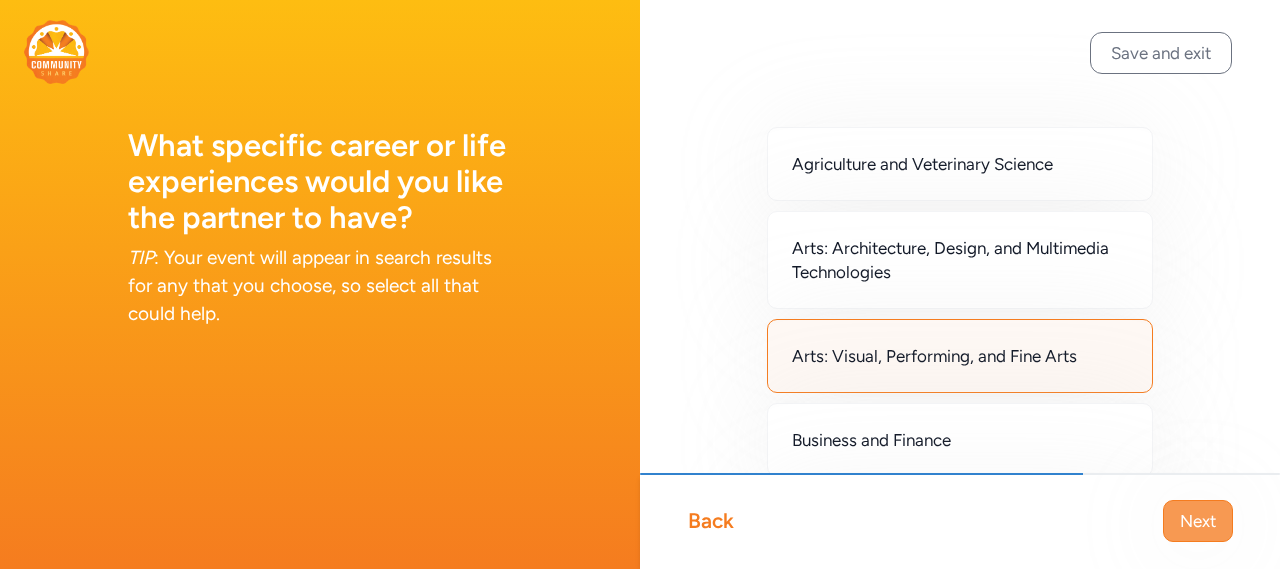 click on "Next" at bounding box center [1198, 521] 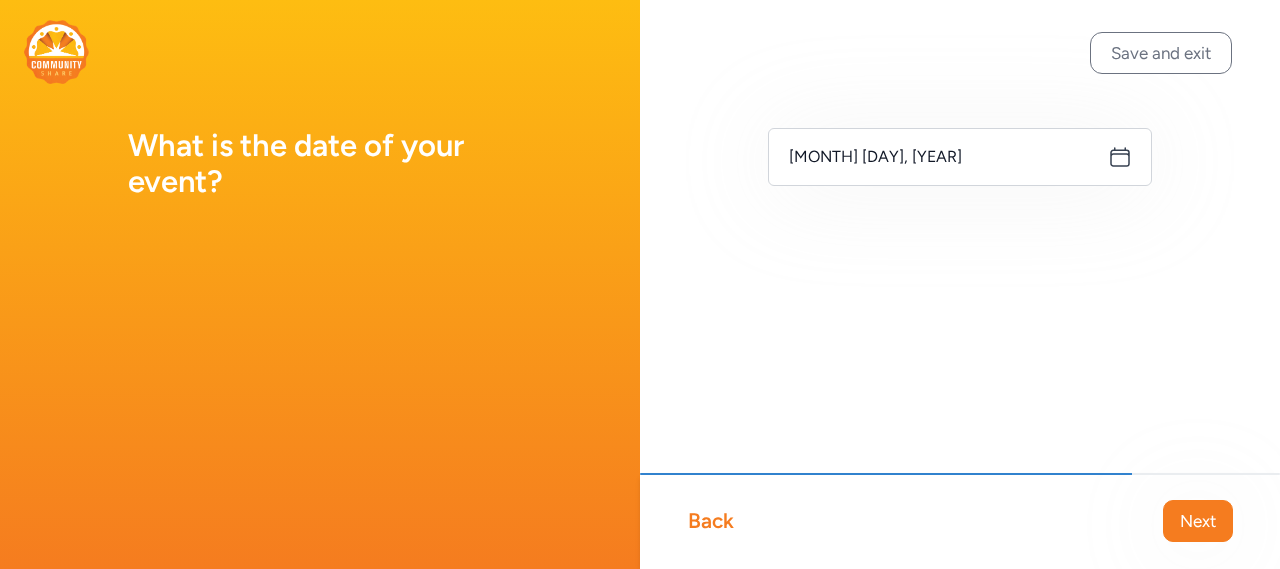 click 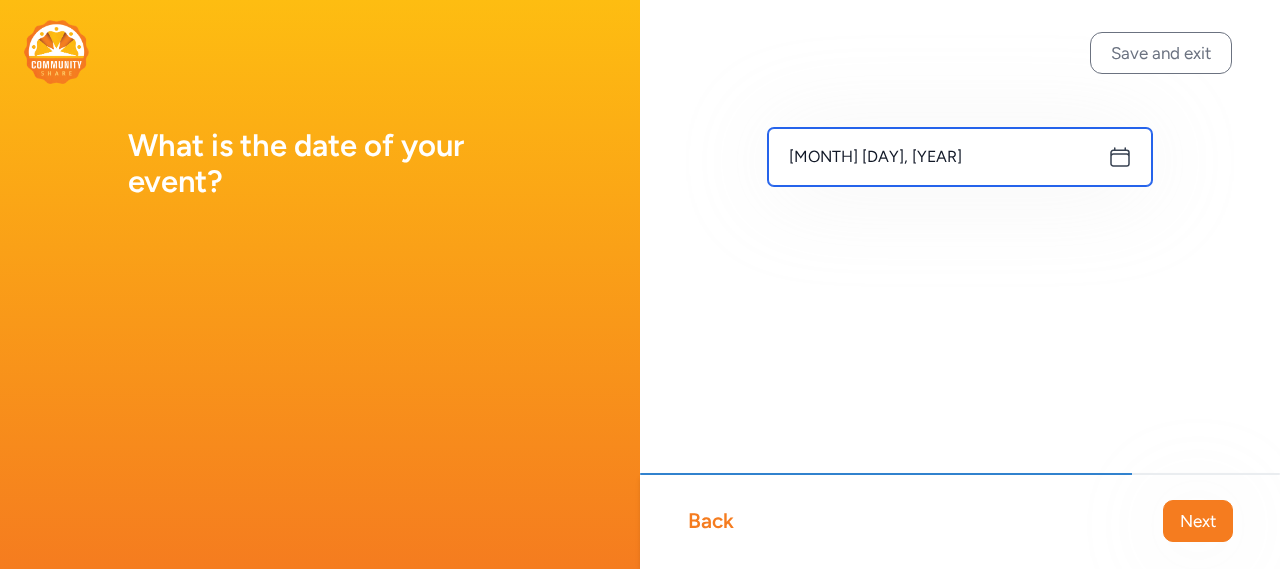 click on "[MONTH] [DAY], [YEAR]" at bounding box center (960, 157) 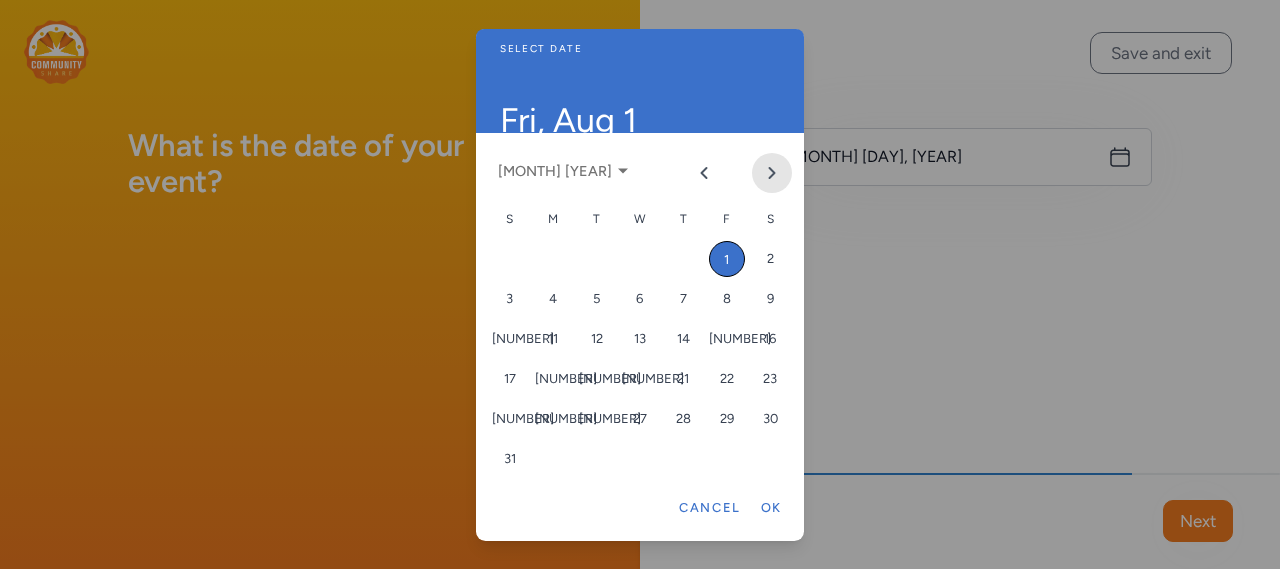 click 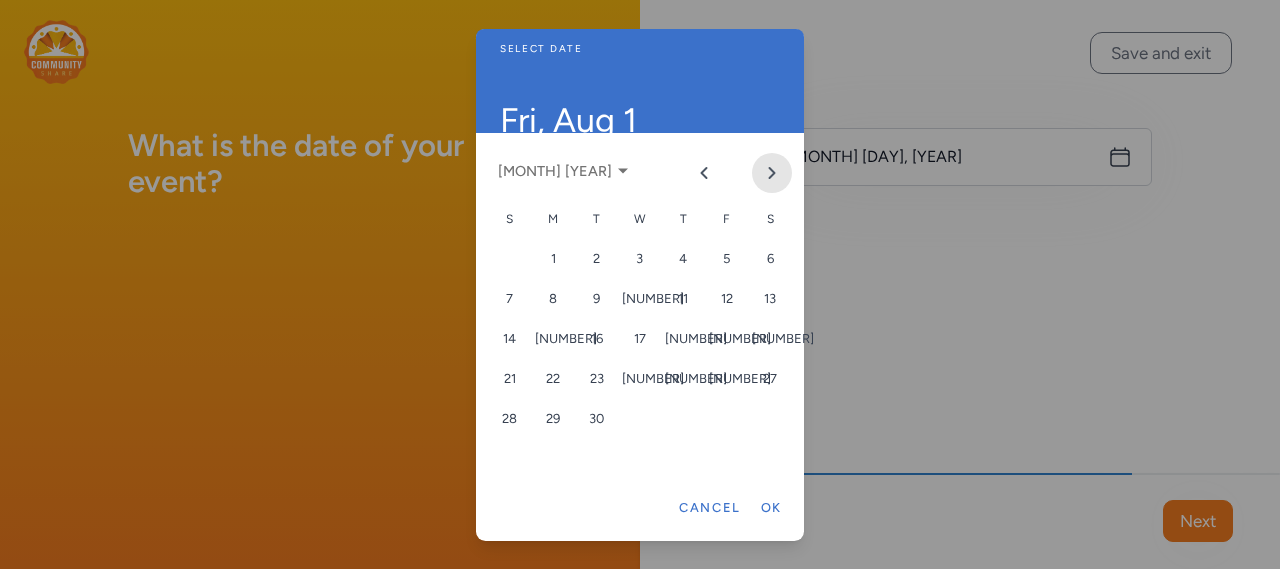 click 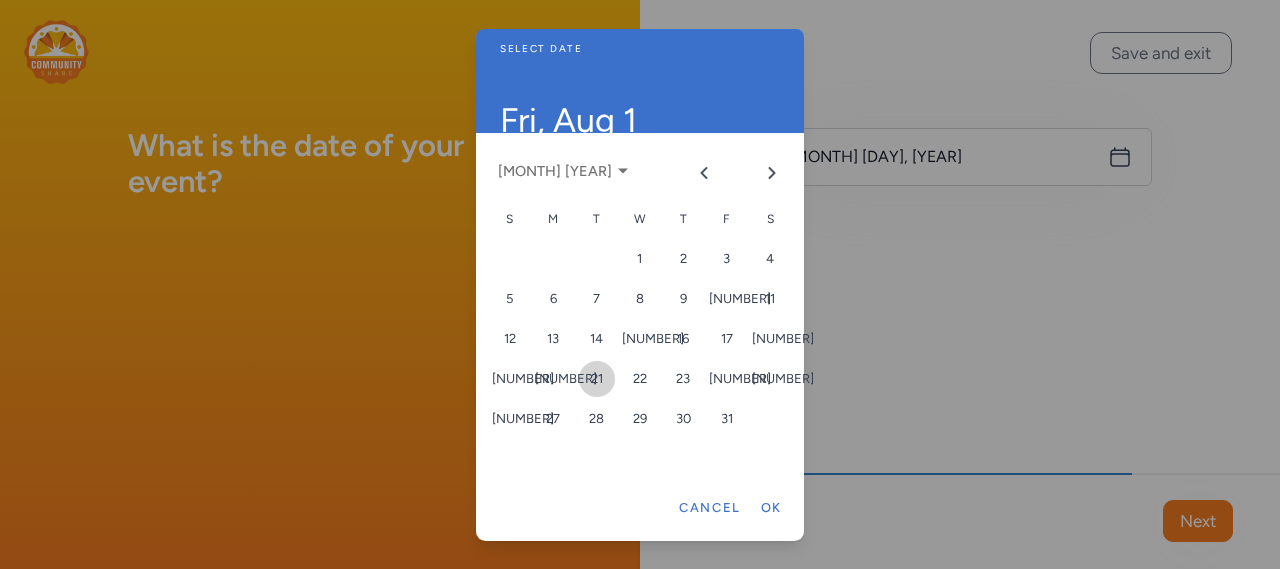 click on "21" at bounding box center [597, 379] 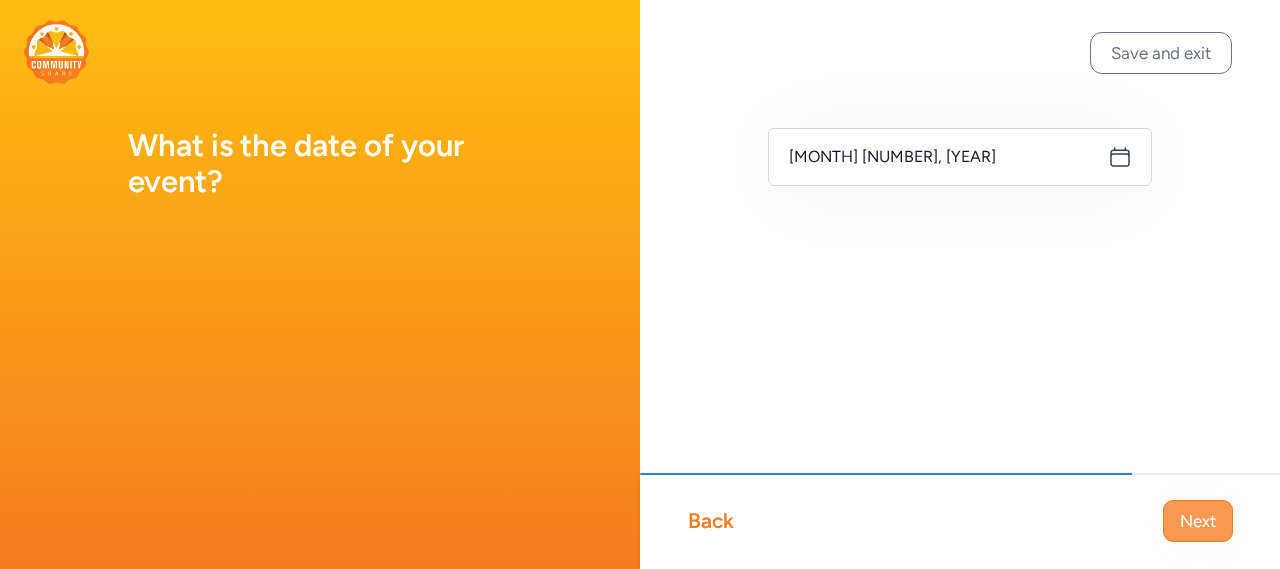 click on "Next" at bounding box center [1198, 521] 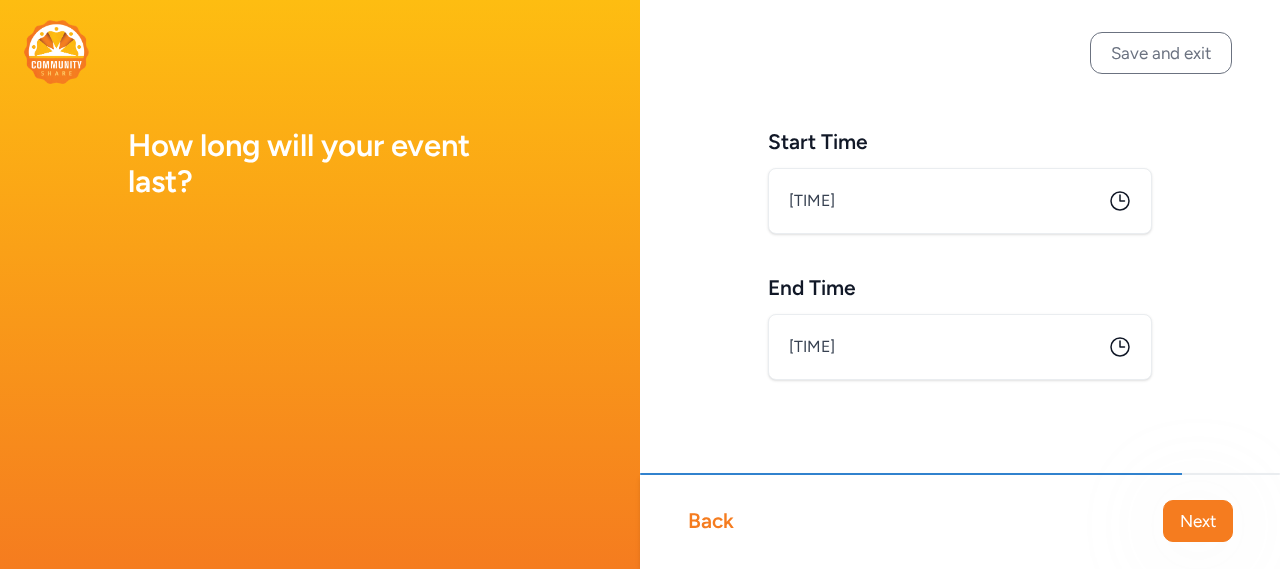 type on "[TIME]" 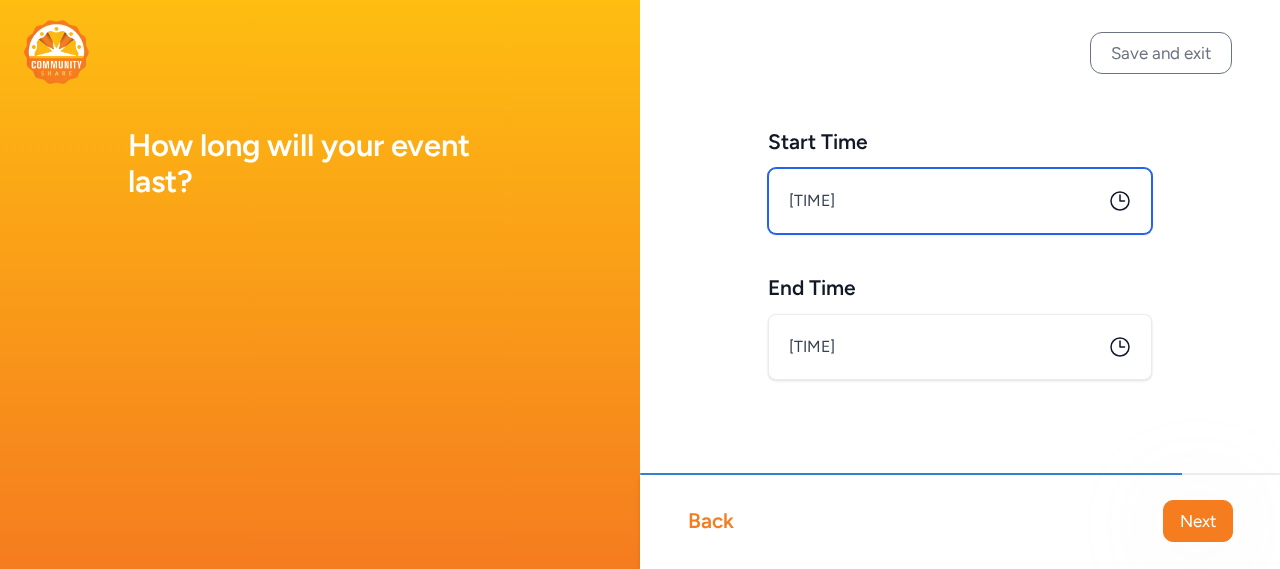 click on "[TIME]" at bounding box center [960, 201] 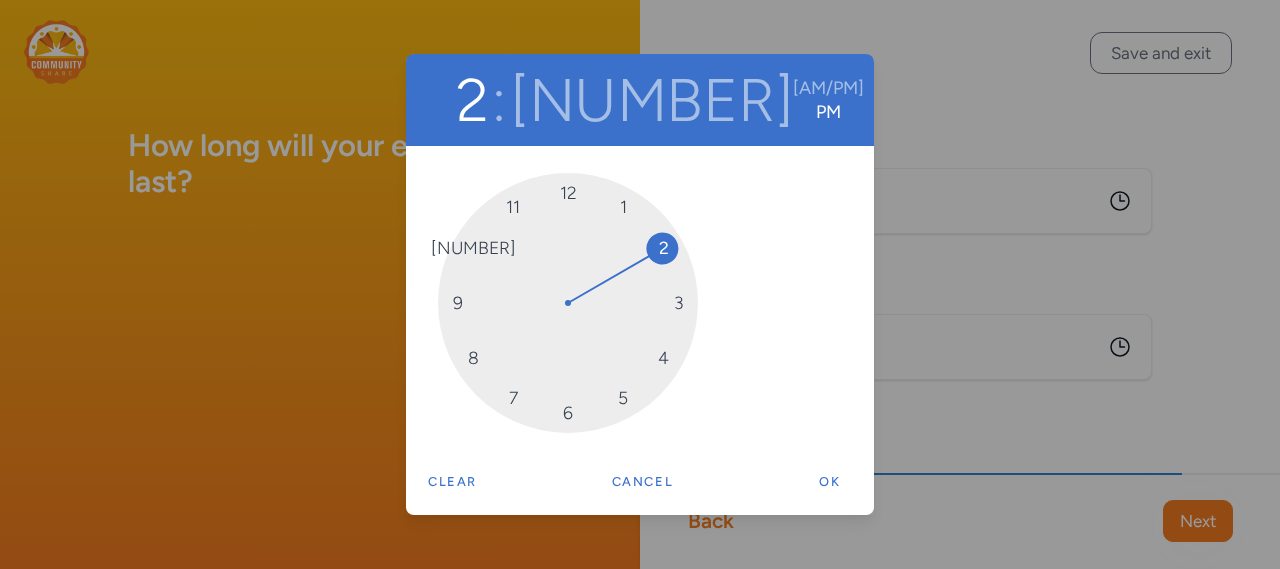 click on "[NUMBER]
:
[NUMBER]
[AM/PM]
[AM/PM]
[NUMBER] [NUMBER] [NUMBER] [NUMBER] [NUMBER] [NUMBER] [NUMBER] [NUMBER] [NUMBER] [NUMBER] [NUMBER] [NUMBER]
Clear
Cancel
Ok" at bounding box center [640, 284] 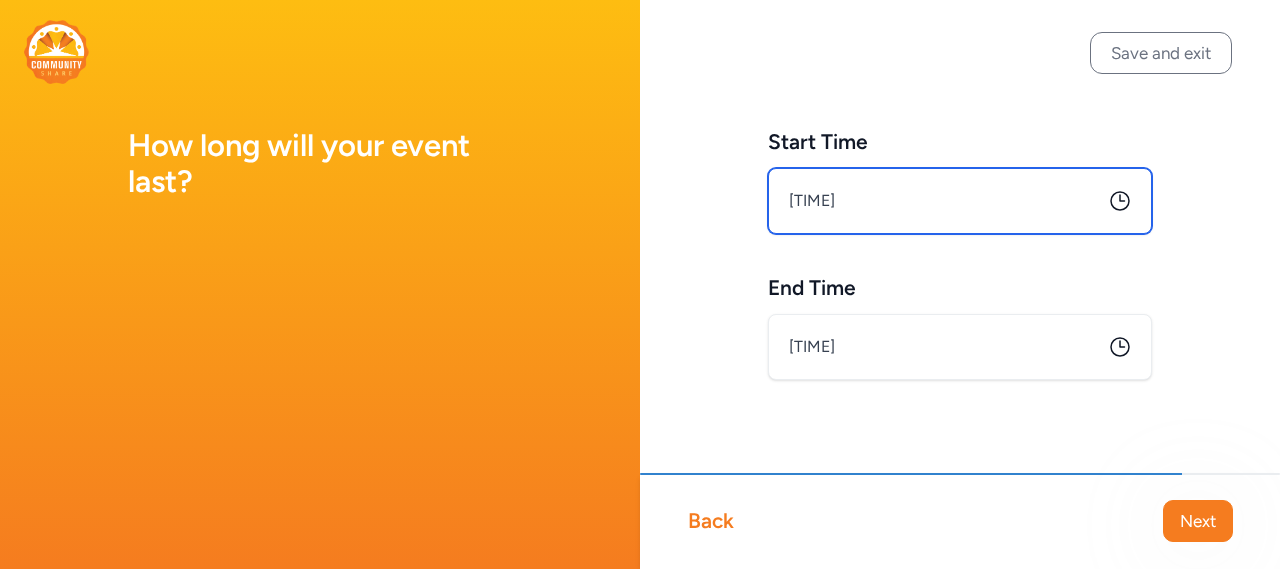 click on "[TIME]" at bounding box center [960, 201] 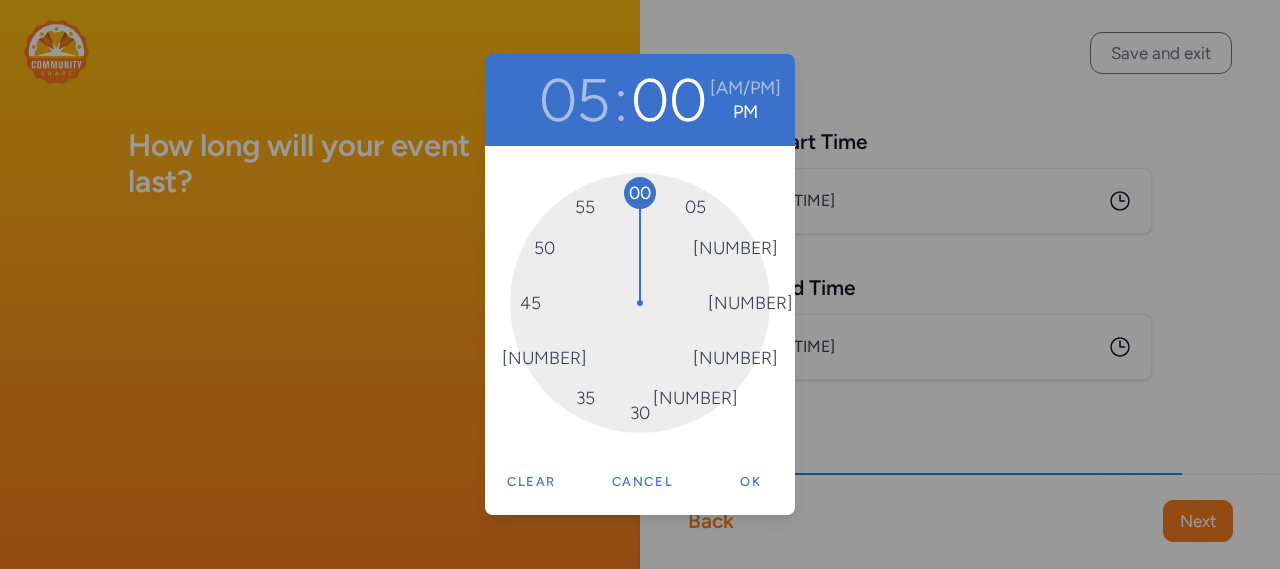 click on "[TIME] [AM/PM]" at bounding box center (640, 284) 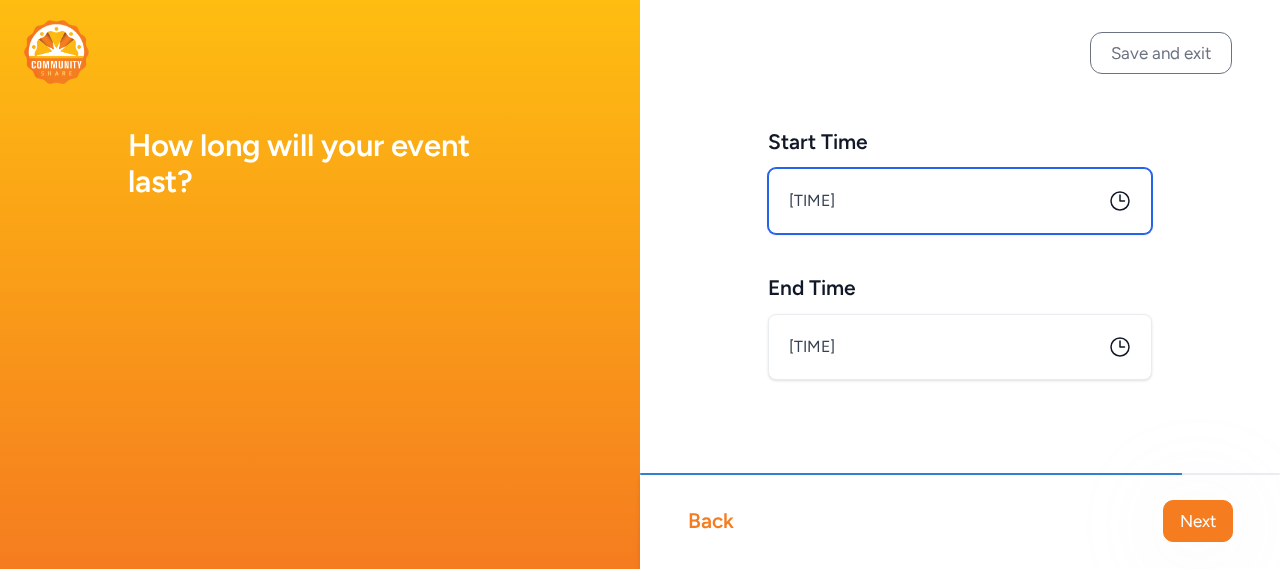 click on "[TIME]" at bounding box center (960, 201) 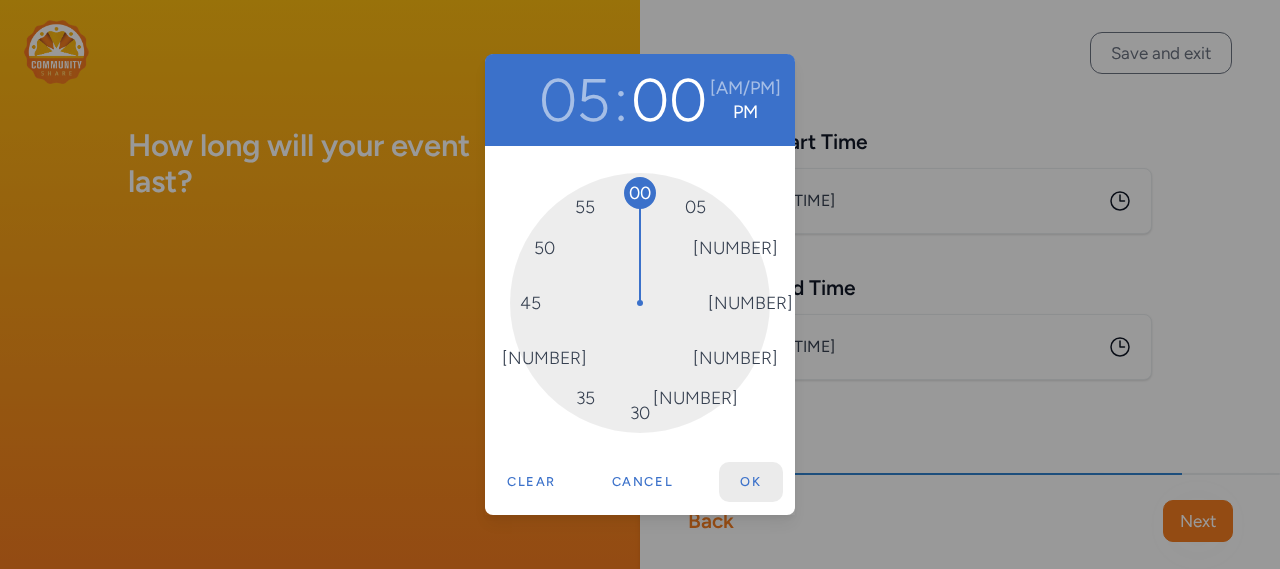 click on "Ok" at bounding box center (751, 482) 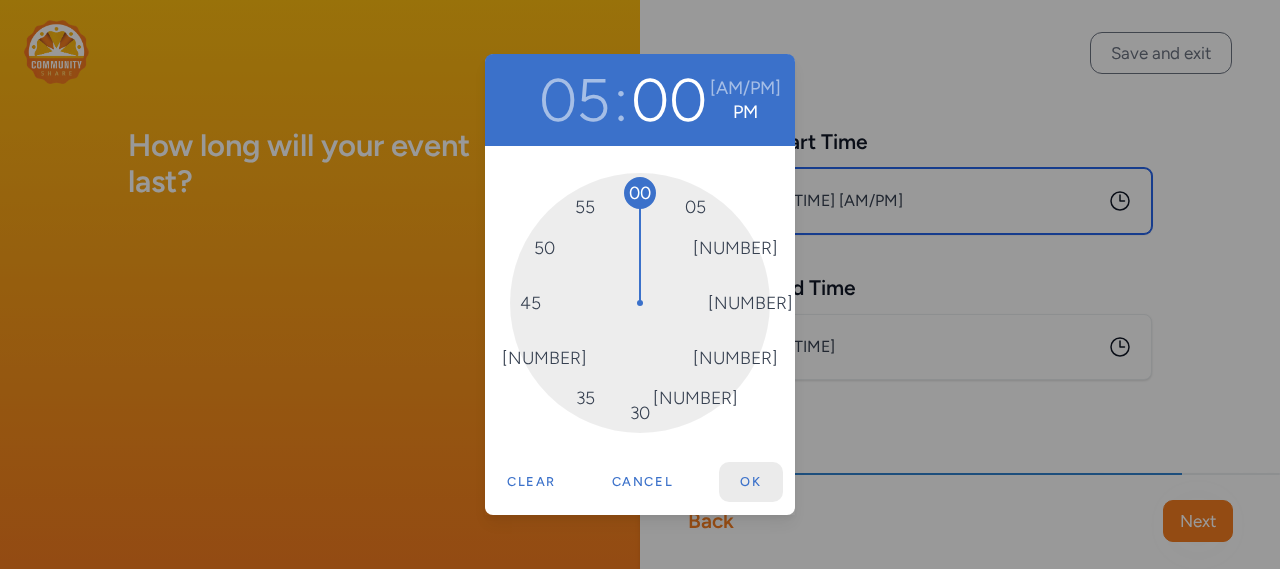 type on "5:00 PM" 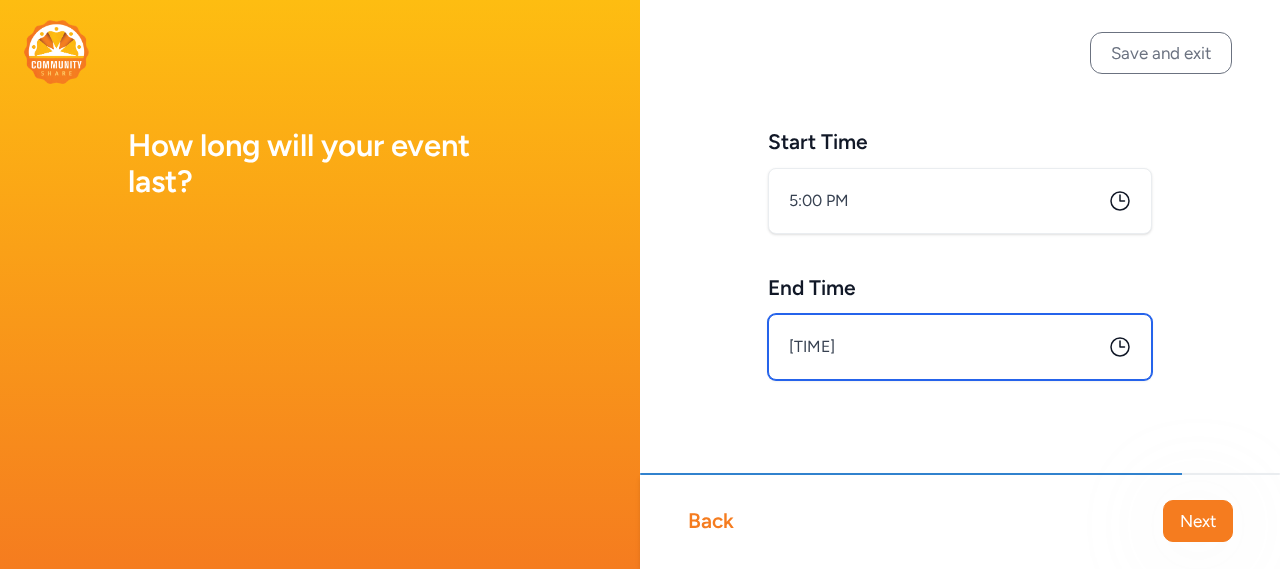 click on "[TIME]" at bounding box center [960, 347] 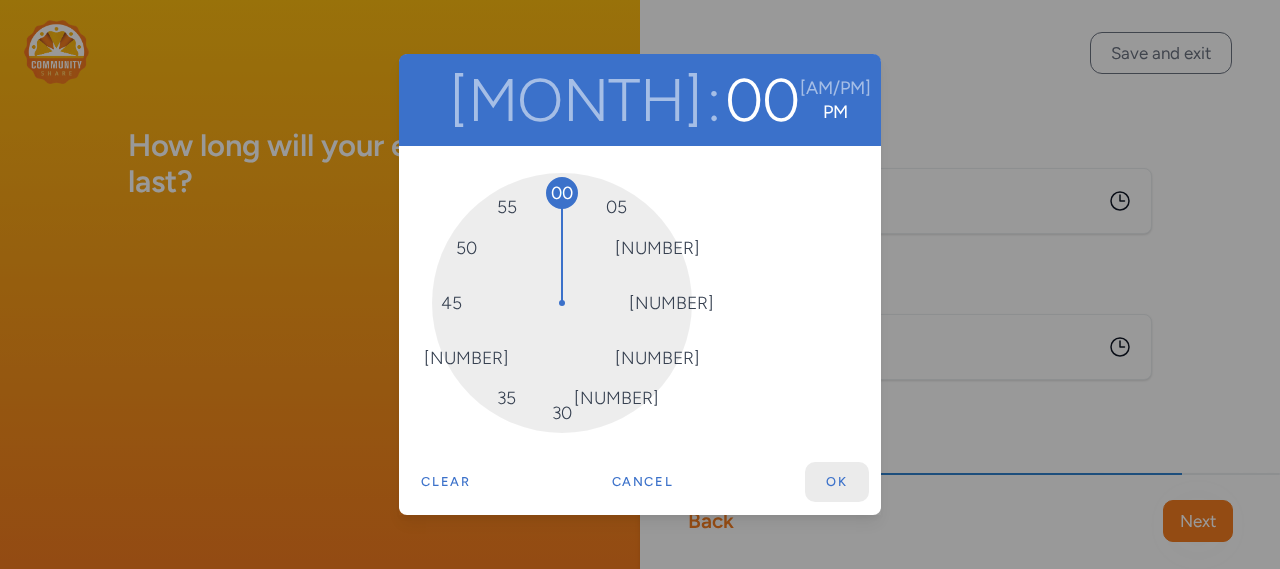 click on "Ok" at bounding box center [837, 482] 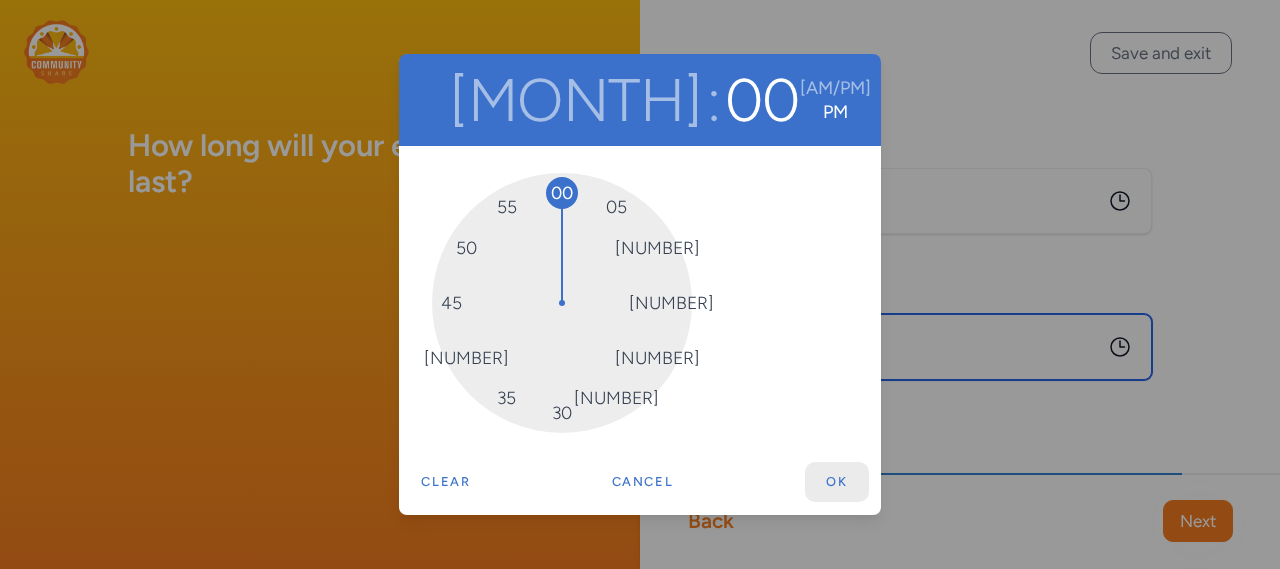 type on "7:00 PM" 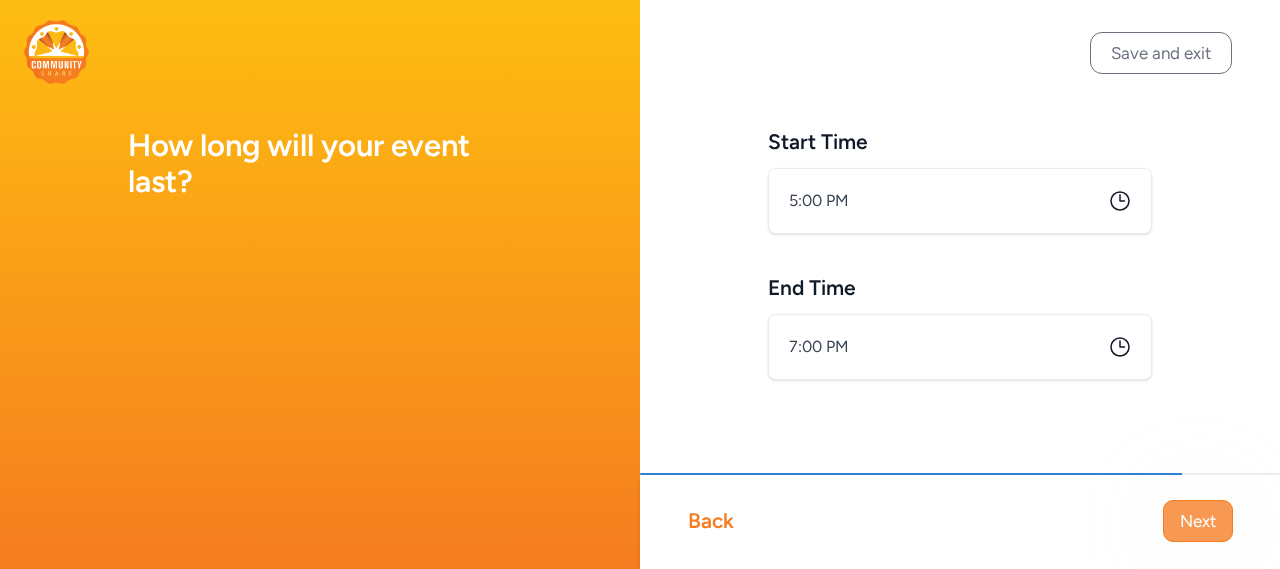 click on "Next" at bounding box center [1198, 521] 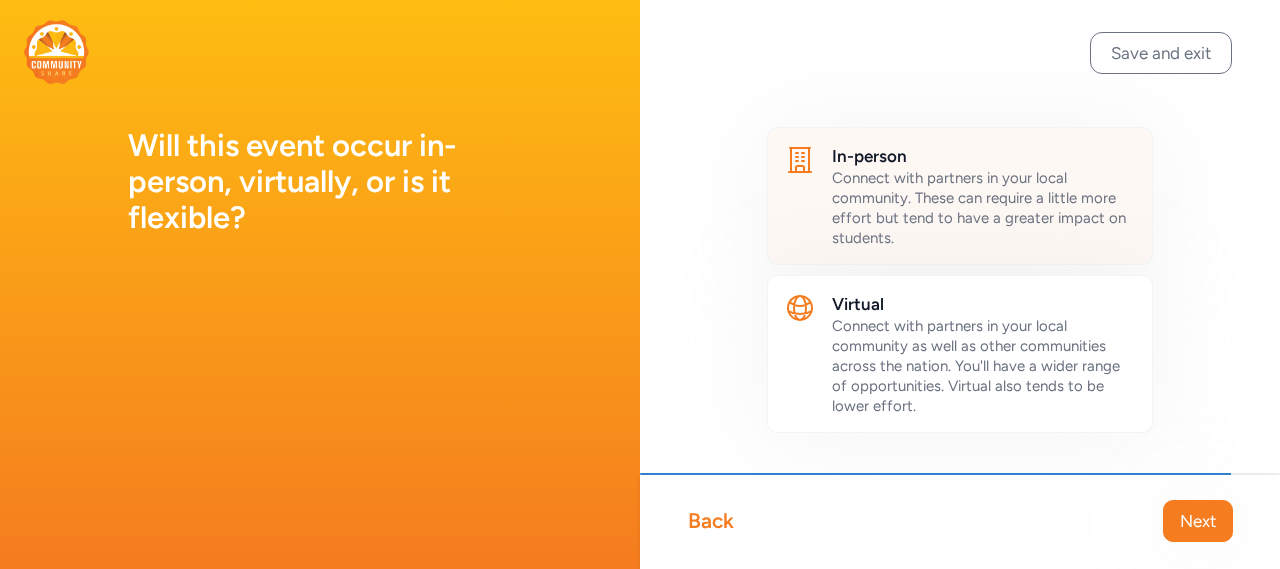 click on "Connect with partners in your local community. These can require a little more effort but tend to have a greater impact on students." at bounding box center (979, 208) 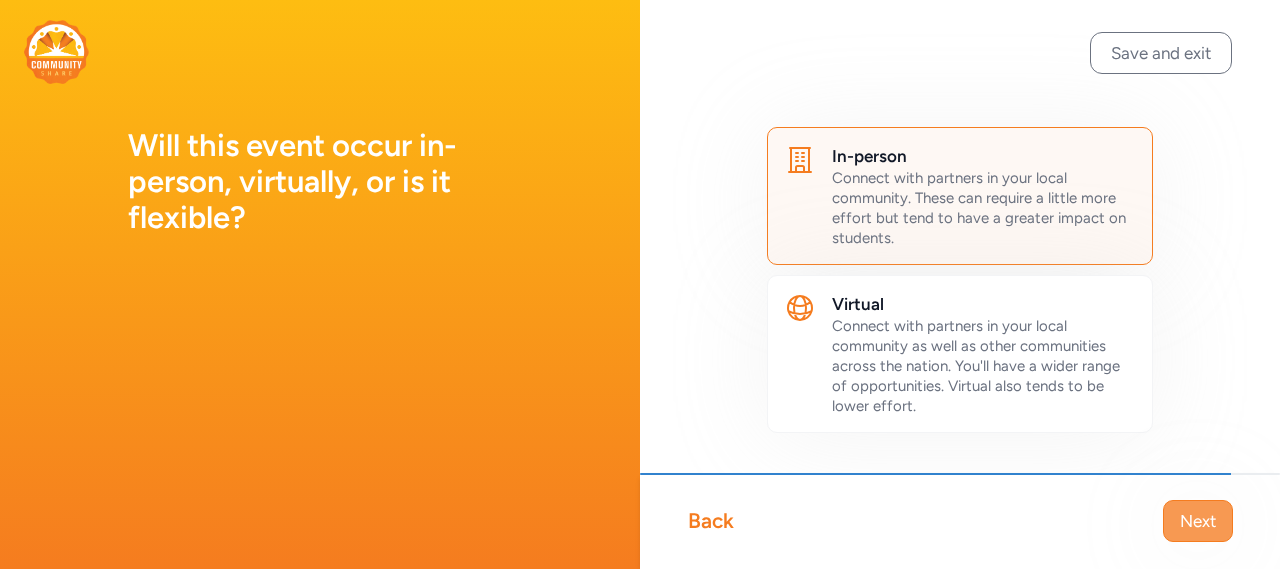 click on "Next" at bounding box center [1198, 521] 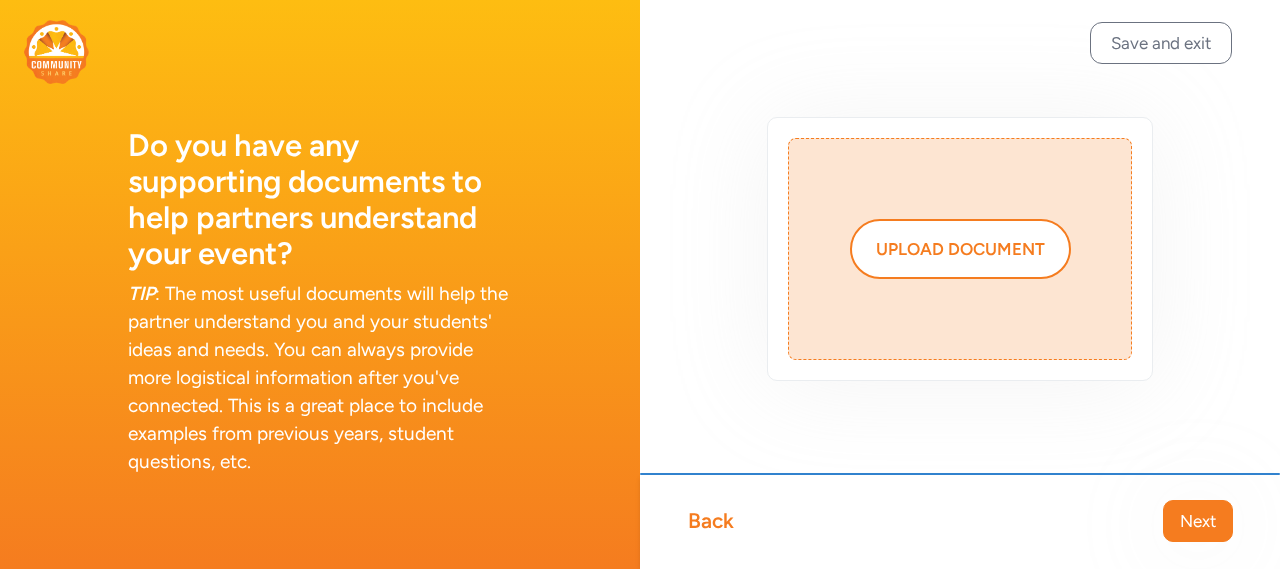 scroll, scrollTop: 13, scrollLeft: 0, axis: vertical 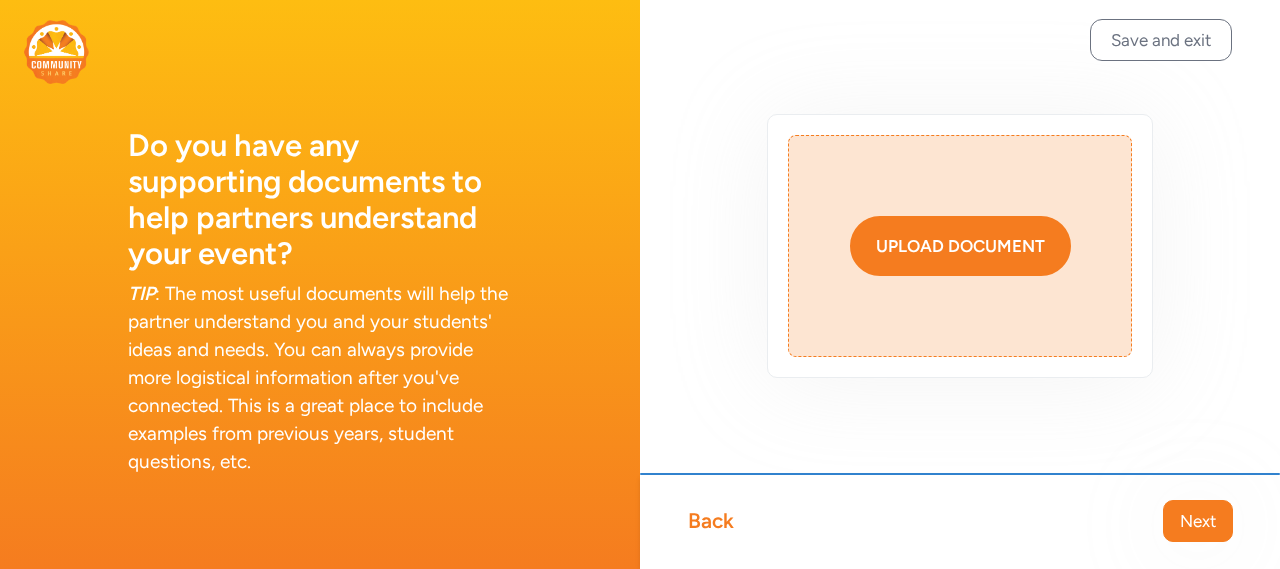 click on "Upload document" at bounding box center (960, 246) 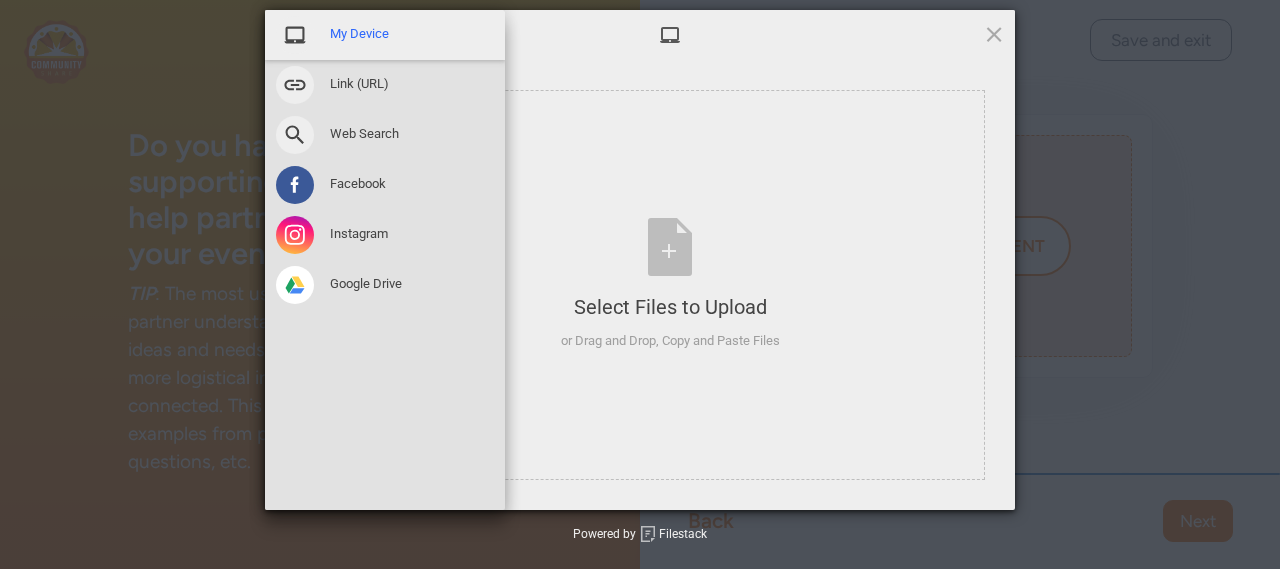click on "My Device" at bounding box center (385, 35) 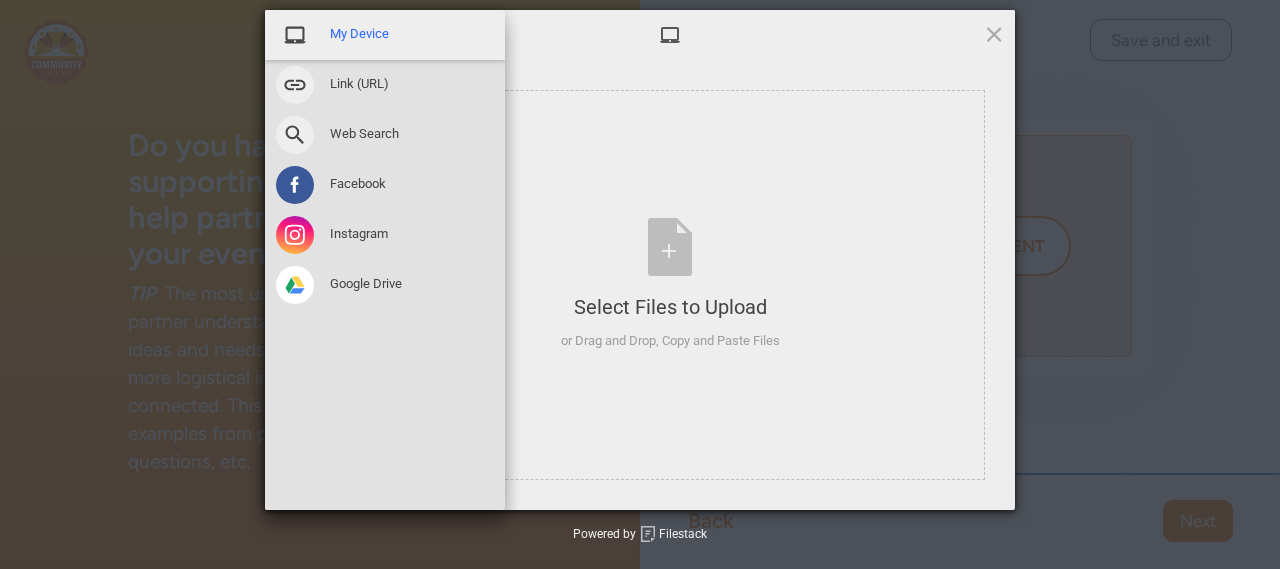 click on "My Device" at bounding box center [359, 34] 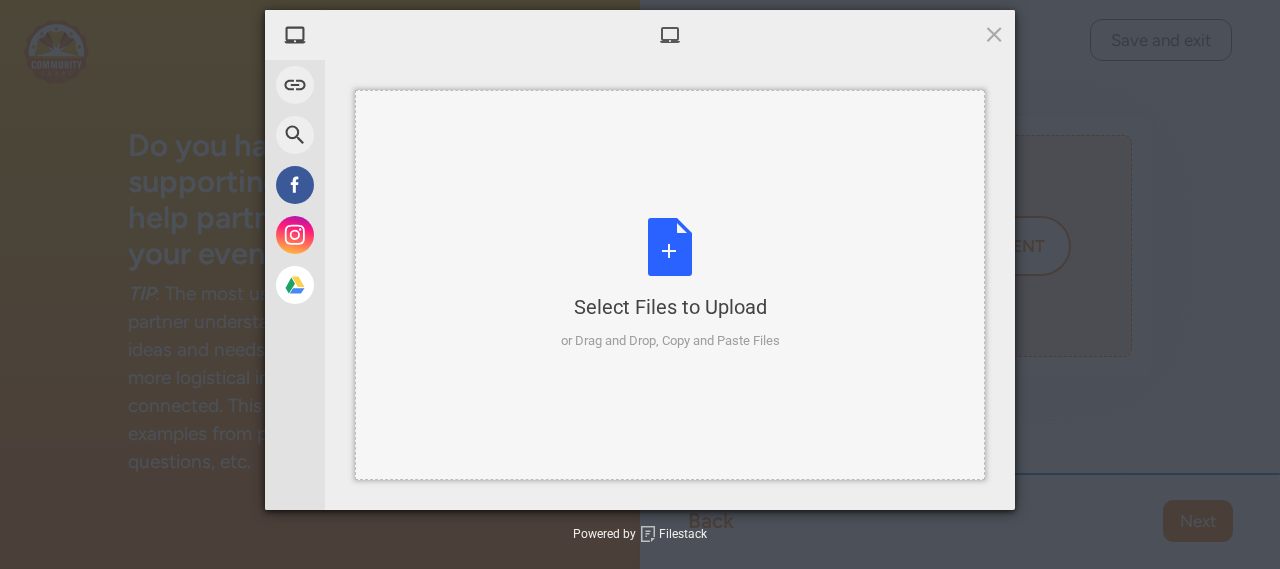 click on "Select Files to Upload
or Drag and Drop, Copy and Paste Files" at bounding box center [670, 284] 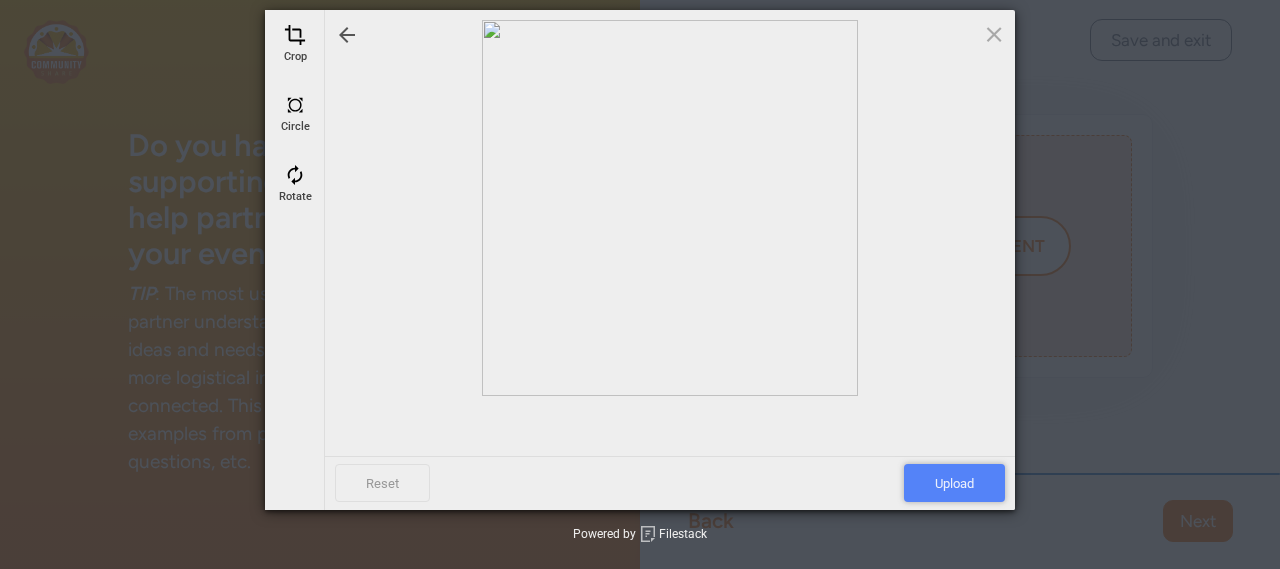 click on "Upload" at bounding box center (954, 483) 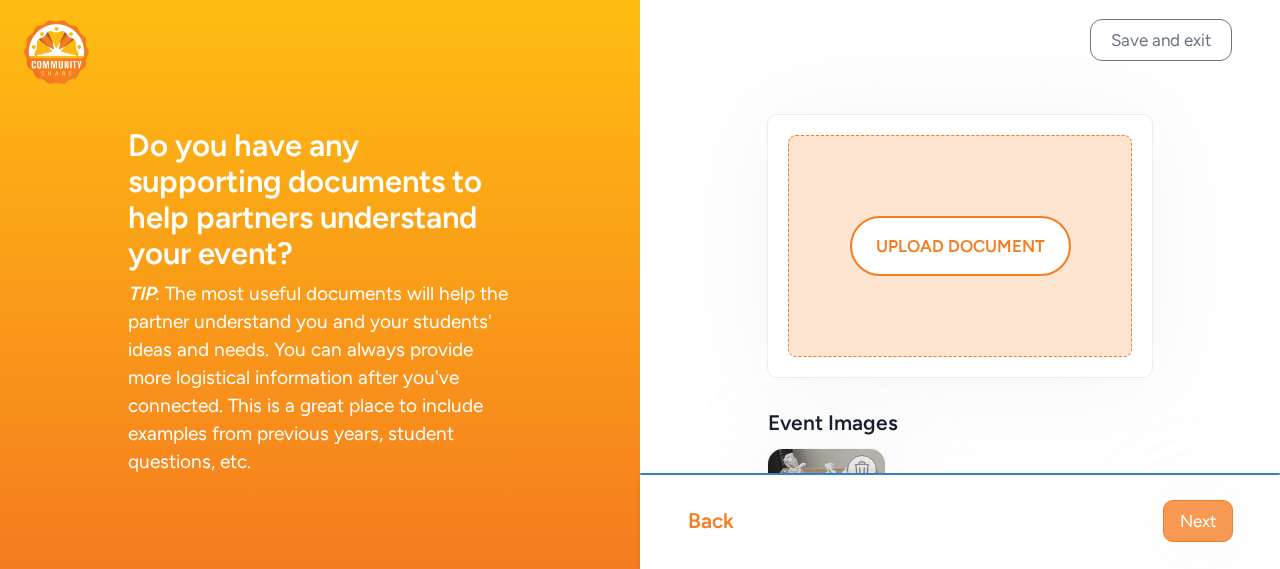 click on "Next" at bounding box center (1198, 521) 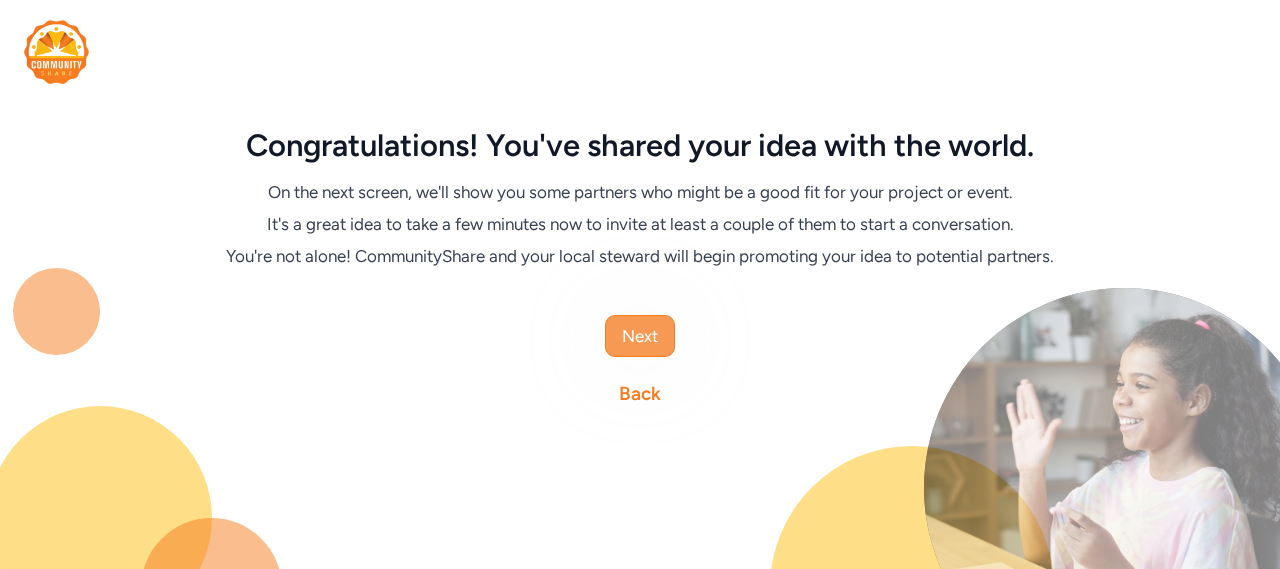 click on "Next" at bounding box center (640, 336) 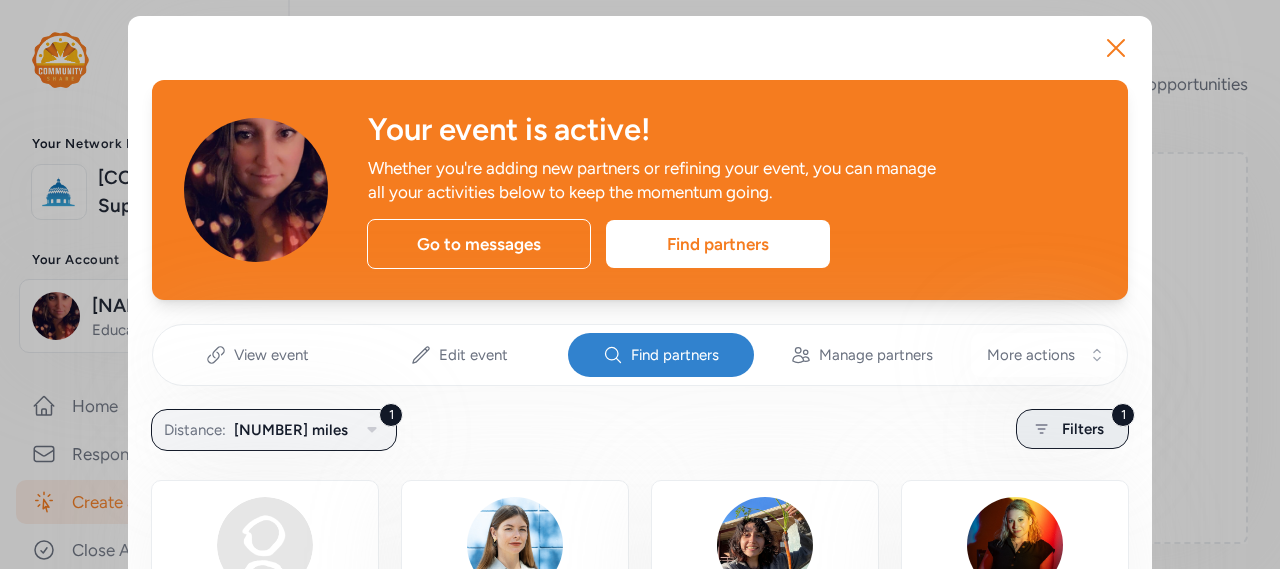 click 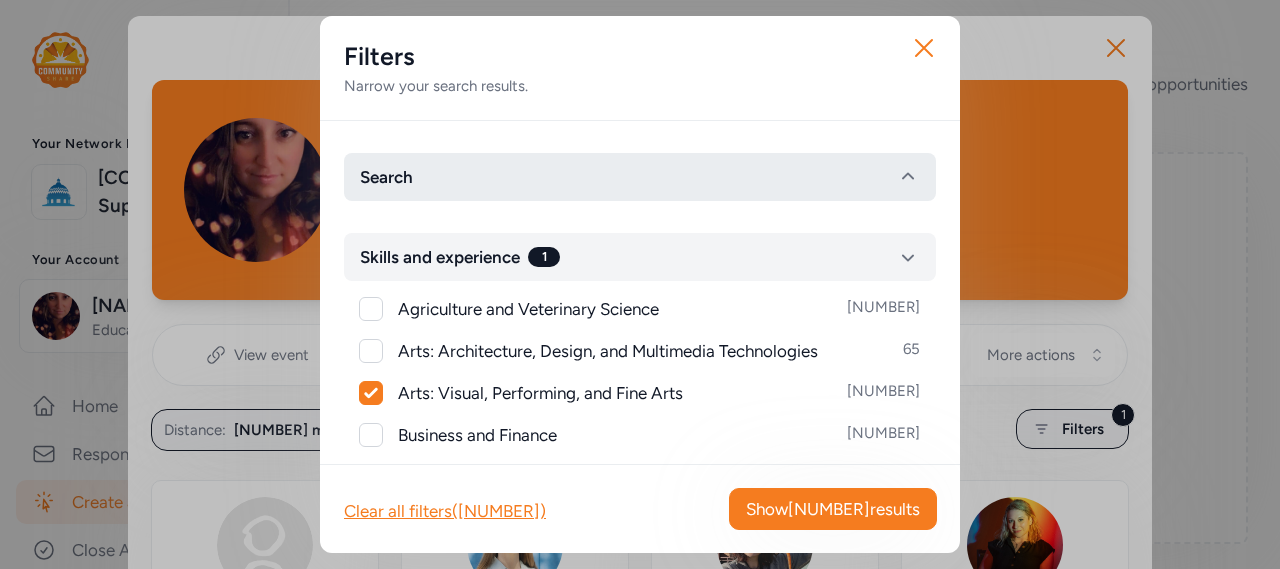 click on "Search" at bounding box center [640, 177] 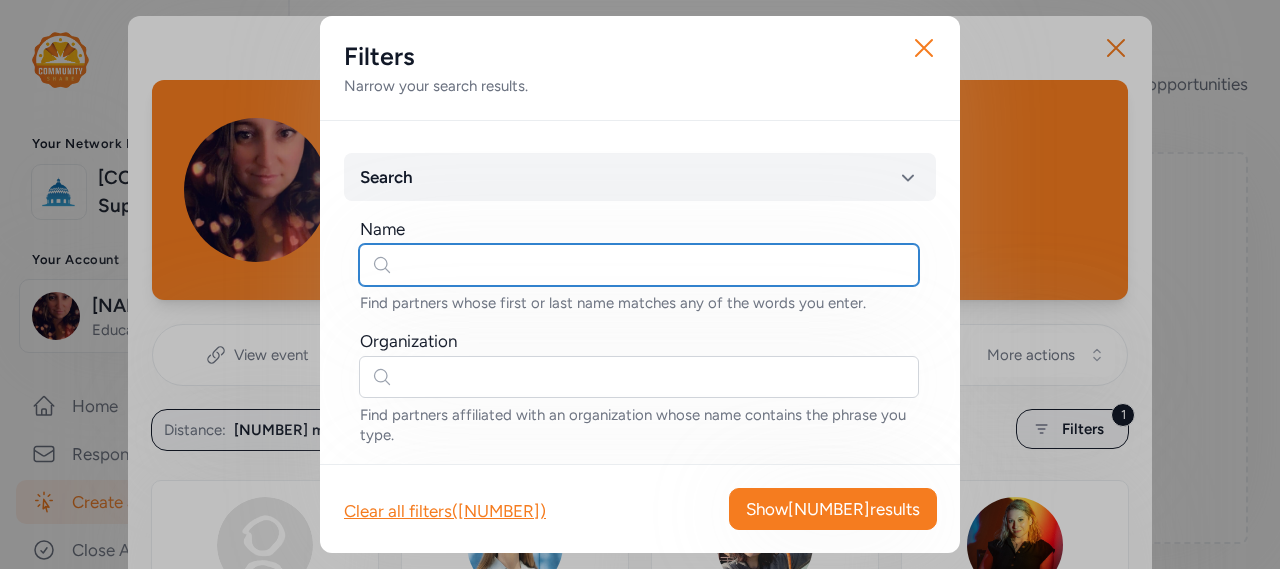 click at bounding box center (639, 265) 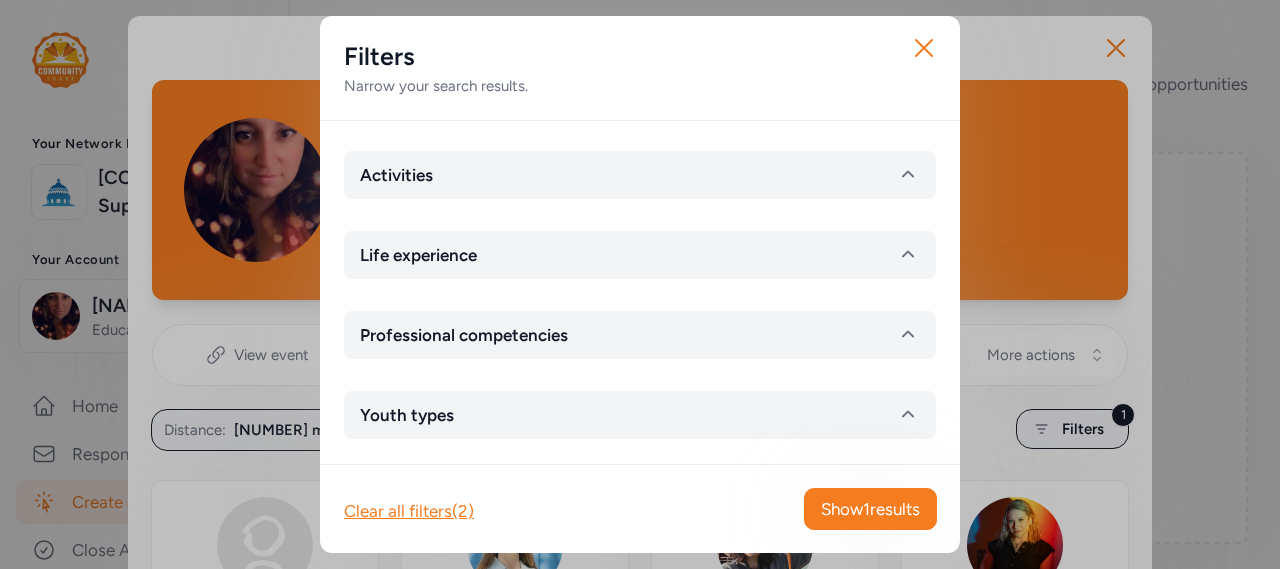 scroll, scrollTop: 1627, scrollLeft: 0, axis: vertical 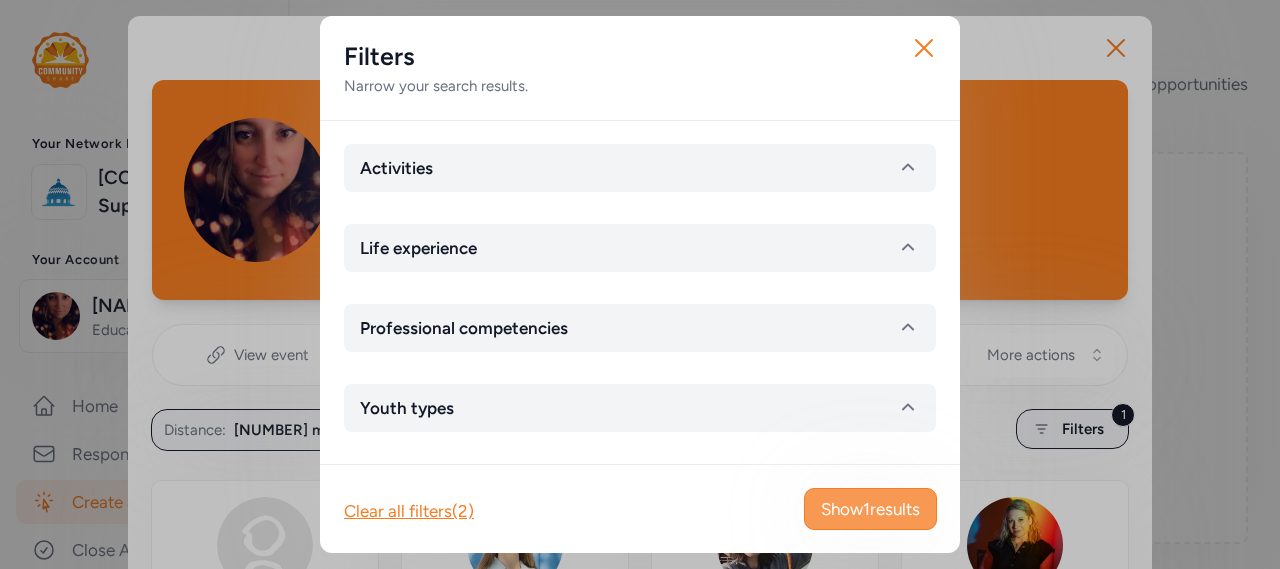 type on "[FIRST]" 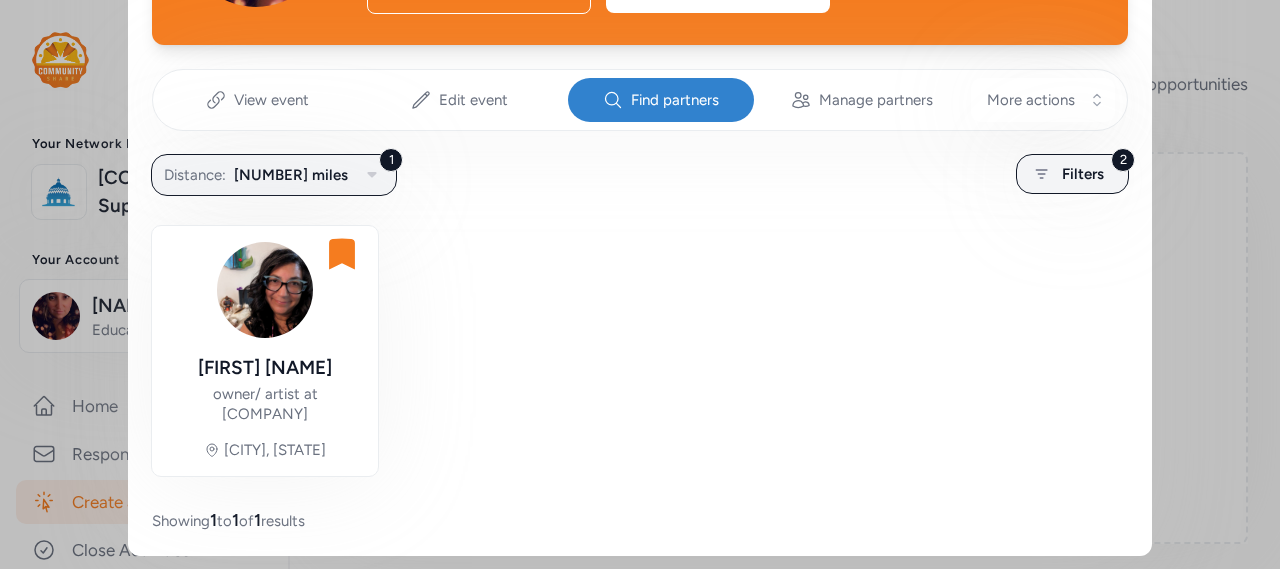 scroll, scrollTop: 258, scrollLeft: 0, axis: vertical 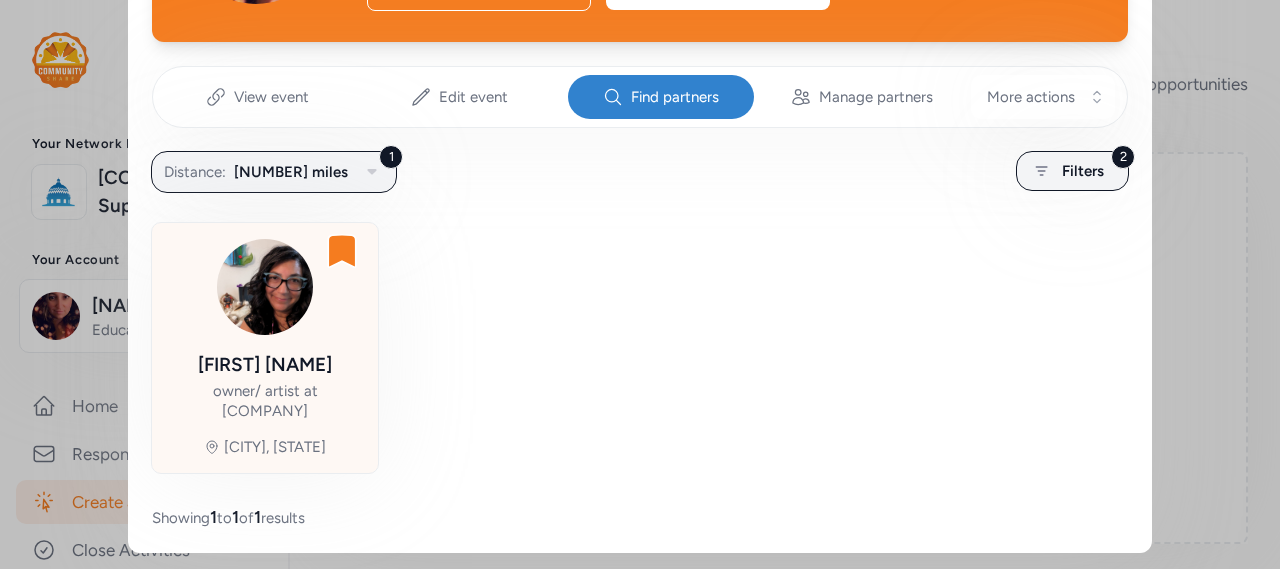 click at bounding box center [265, 287] 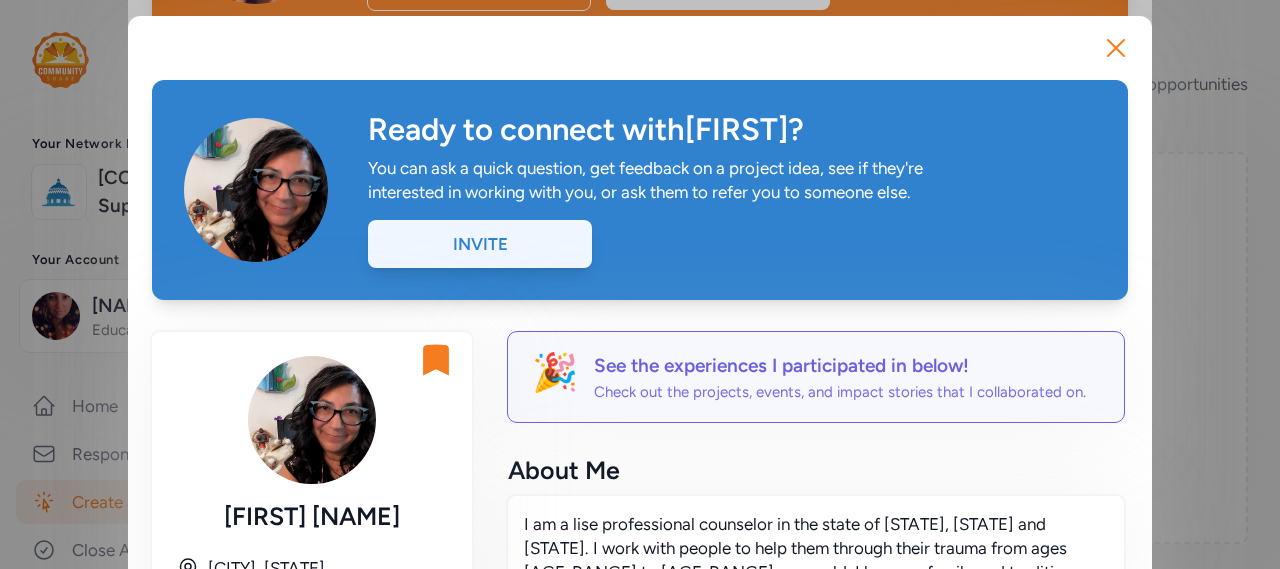 click on "Invite" at bounding box center (480, 244) 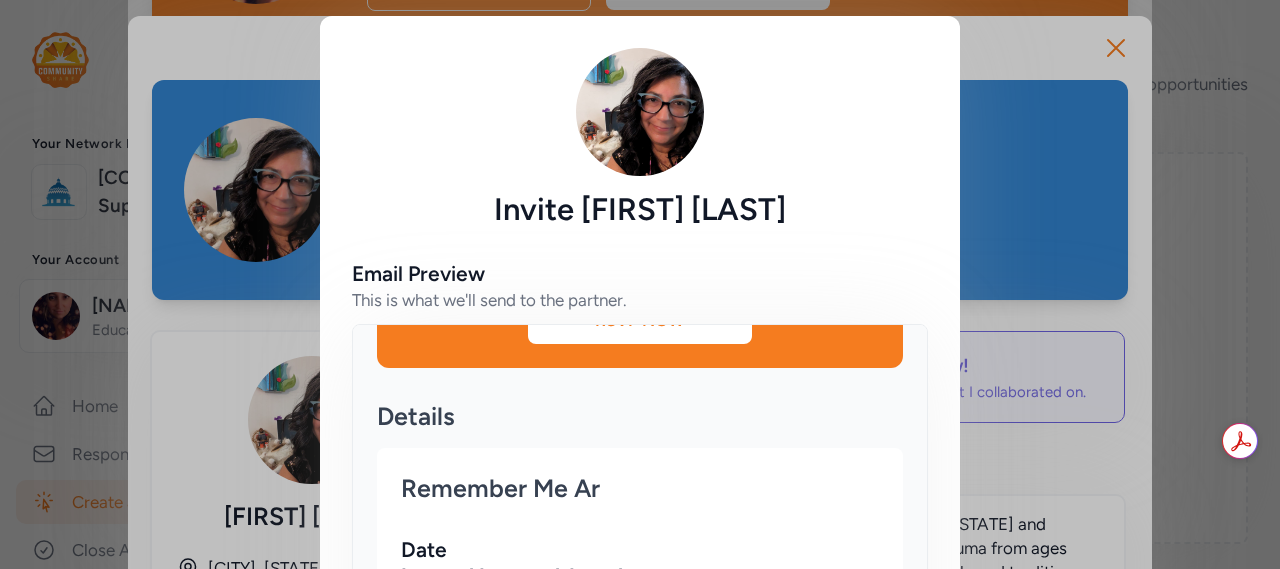 scroll, scrollTop: 690, scrollLeft: 0, axis: vertical 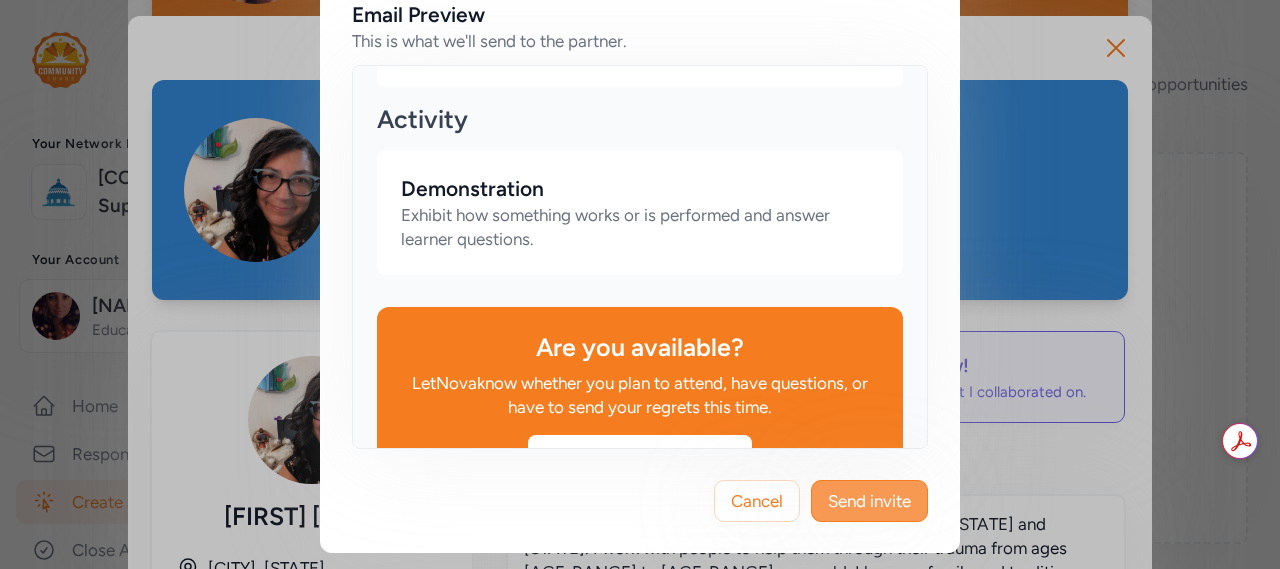 click on "Send invite" at bounding box center (869, 501) 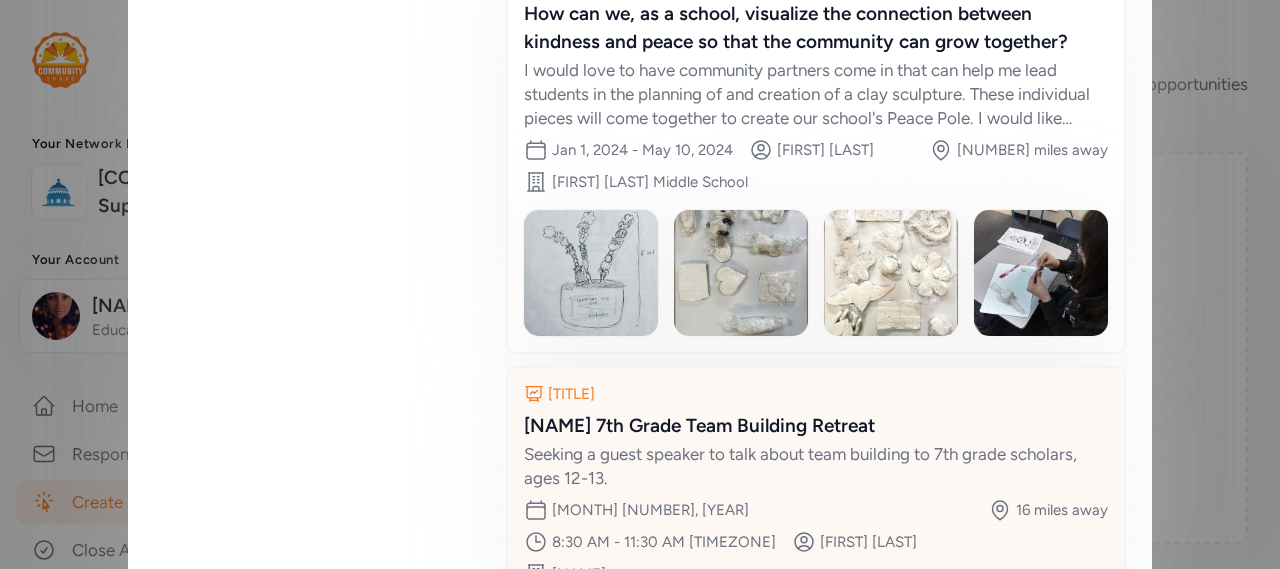 scroll, scrollTop: 1700, scrollLeft: 0, axis: vertical 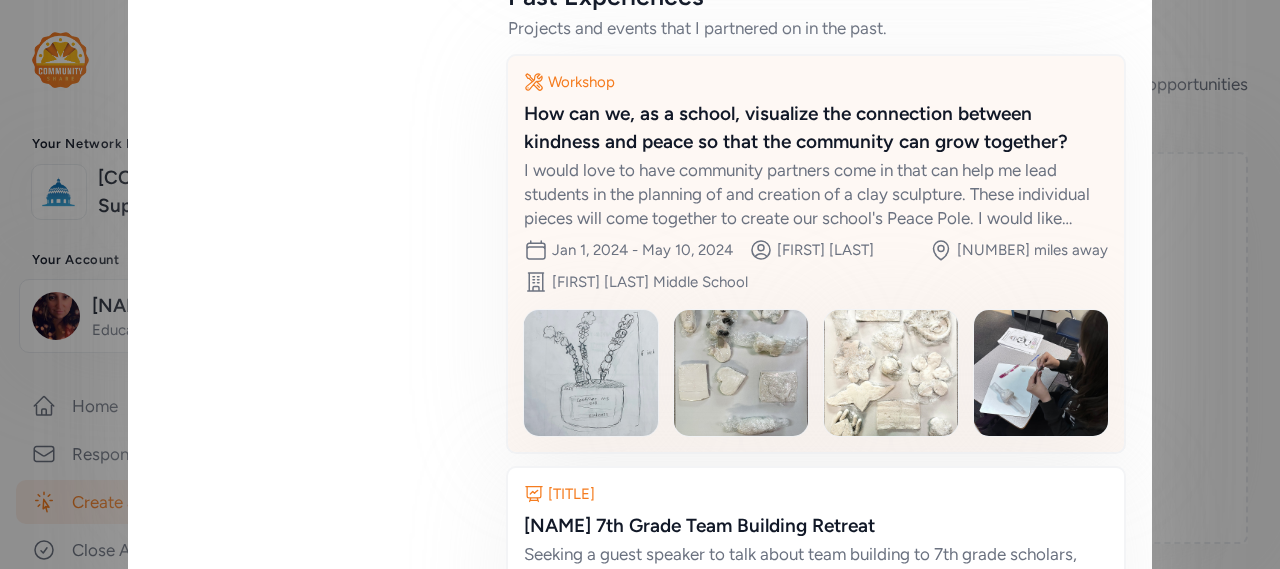click at bounding box center (591, 373) 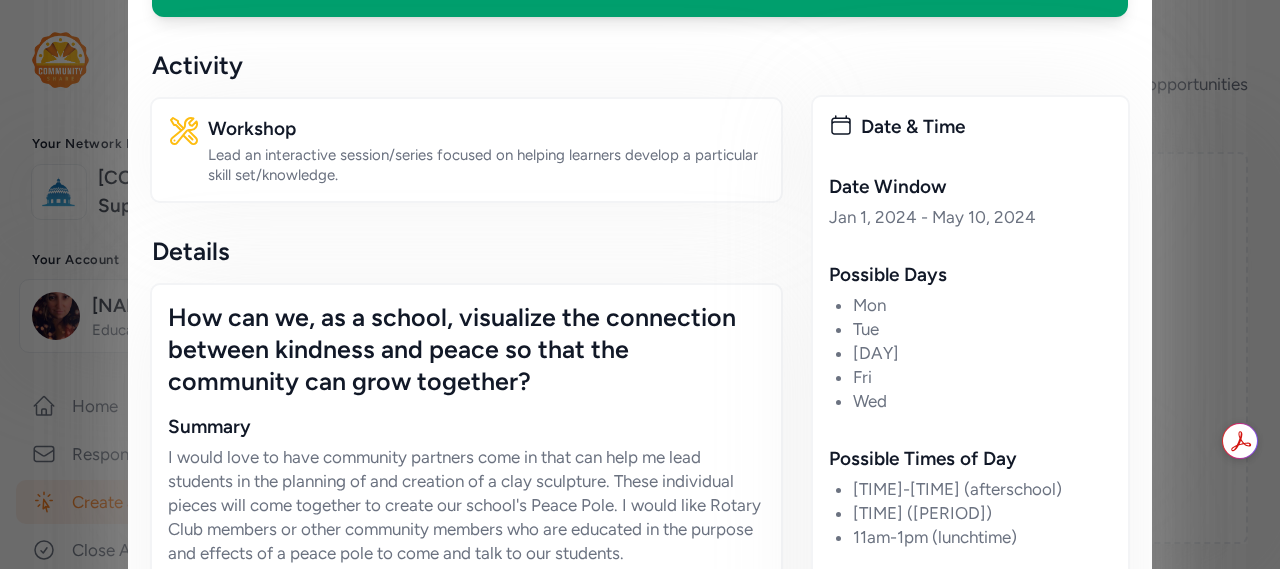 scroll, scrollTop: 0, scrollLeft: 0, axis: both 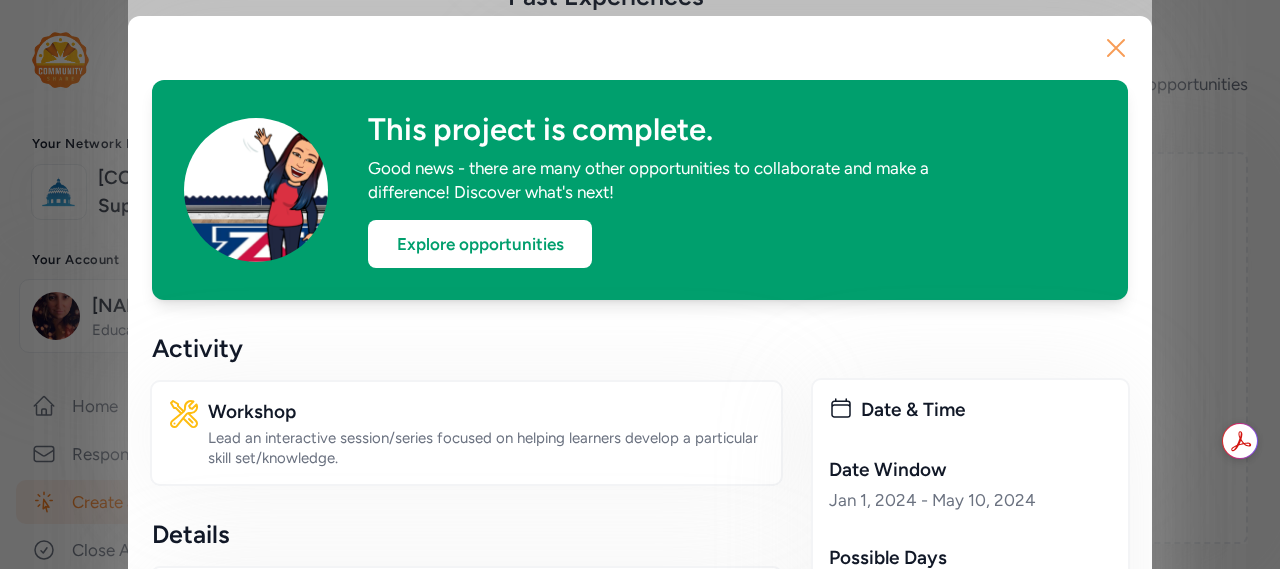 click 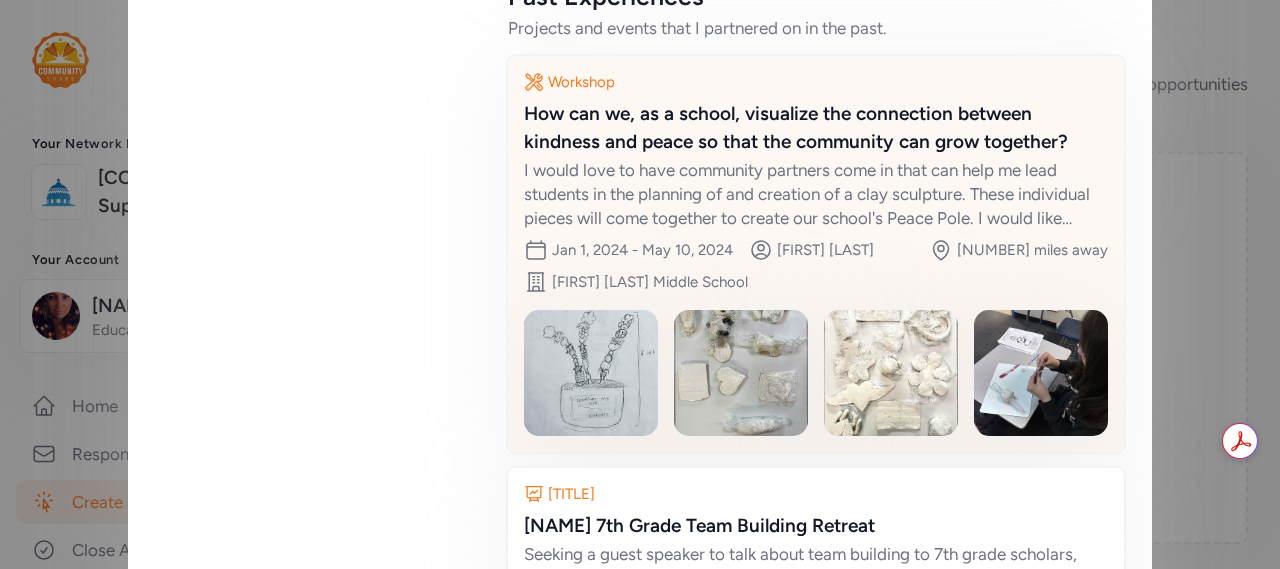click at bounding box center (591, 373) 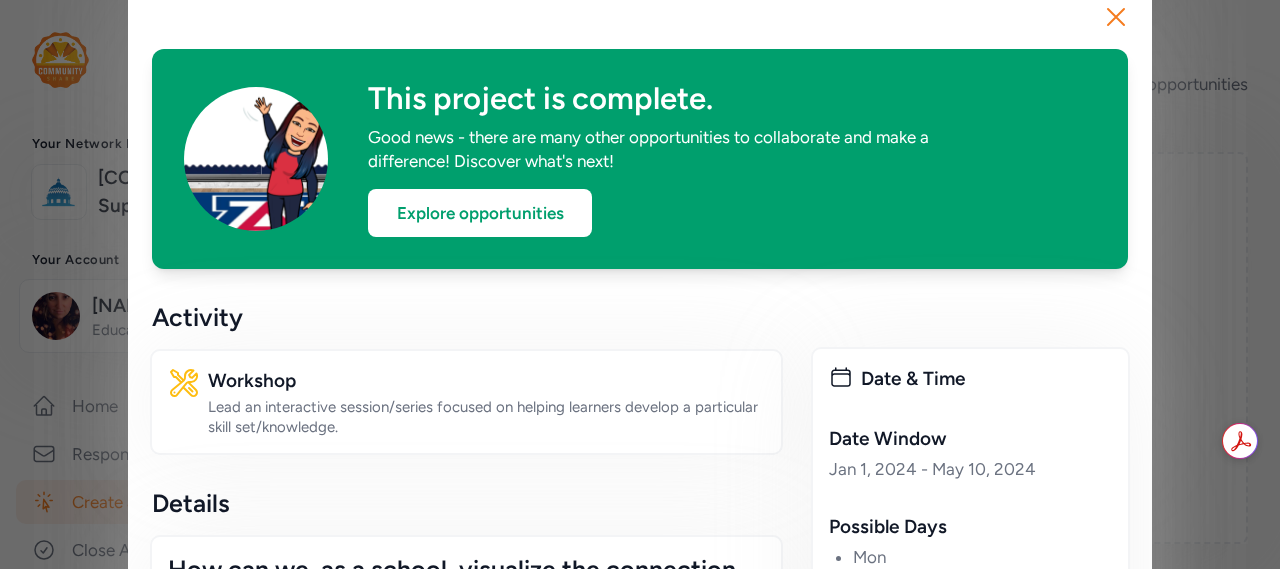 scroll, scrollTop: 0, scrollLeft: 0, axis: both 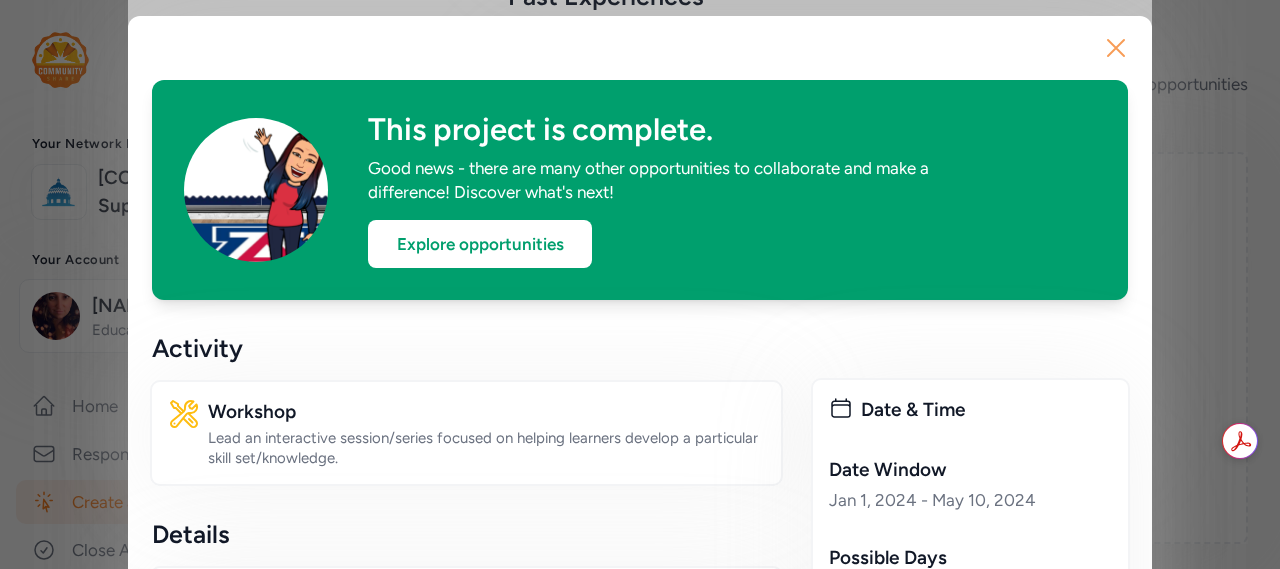 click 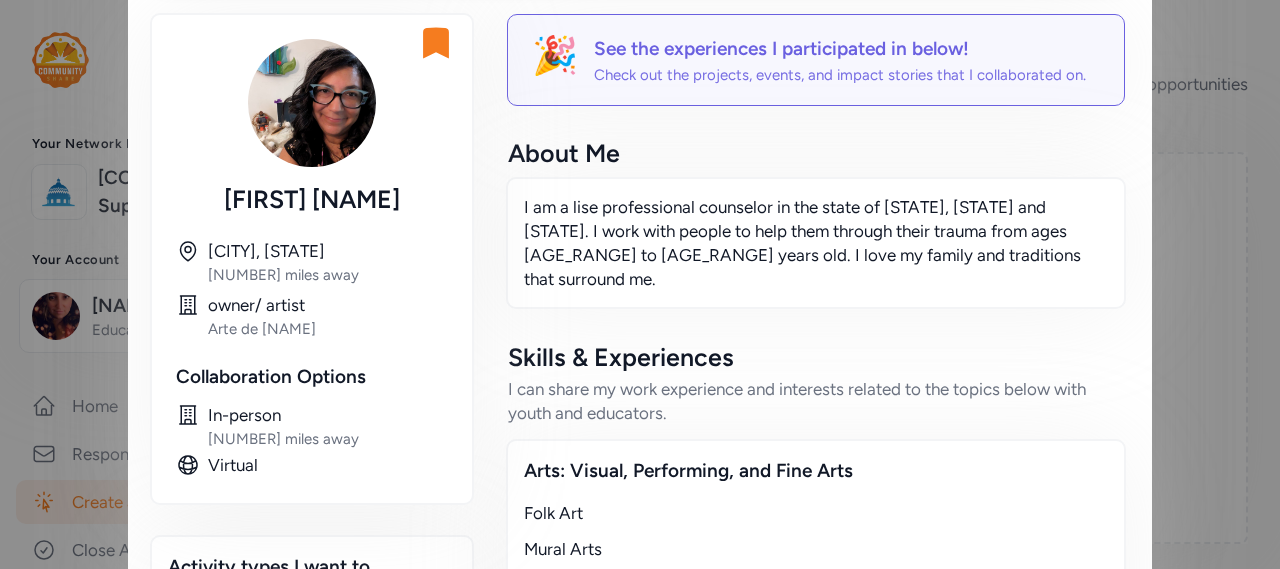 scroll, scrollTop: 0, scrollLeft: 0, axis: both 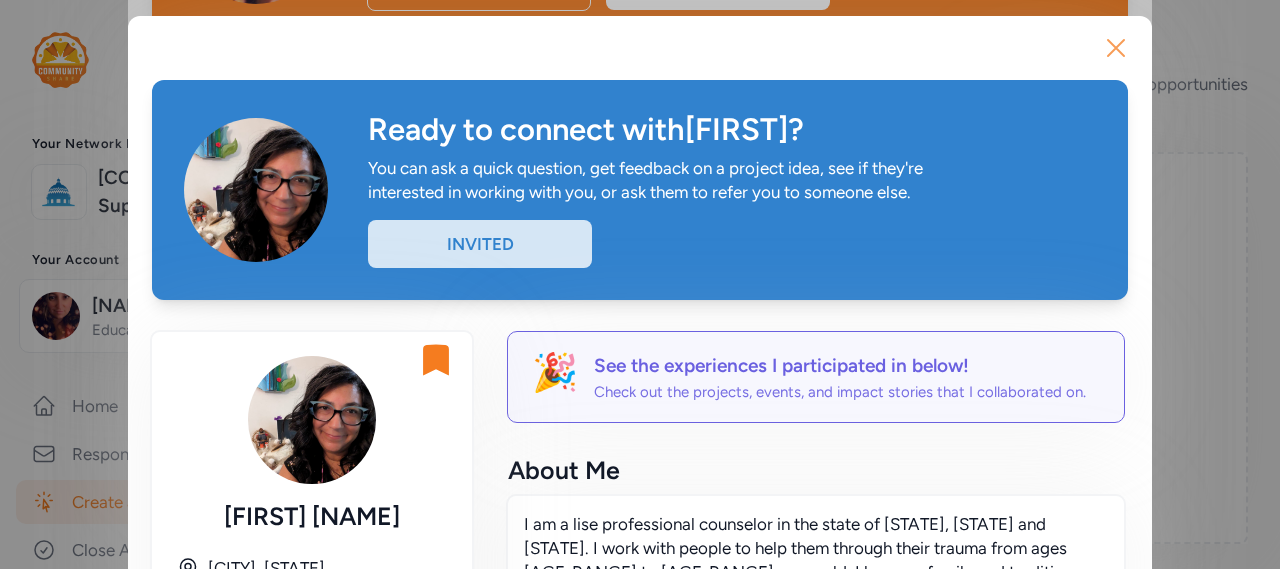 click 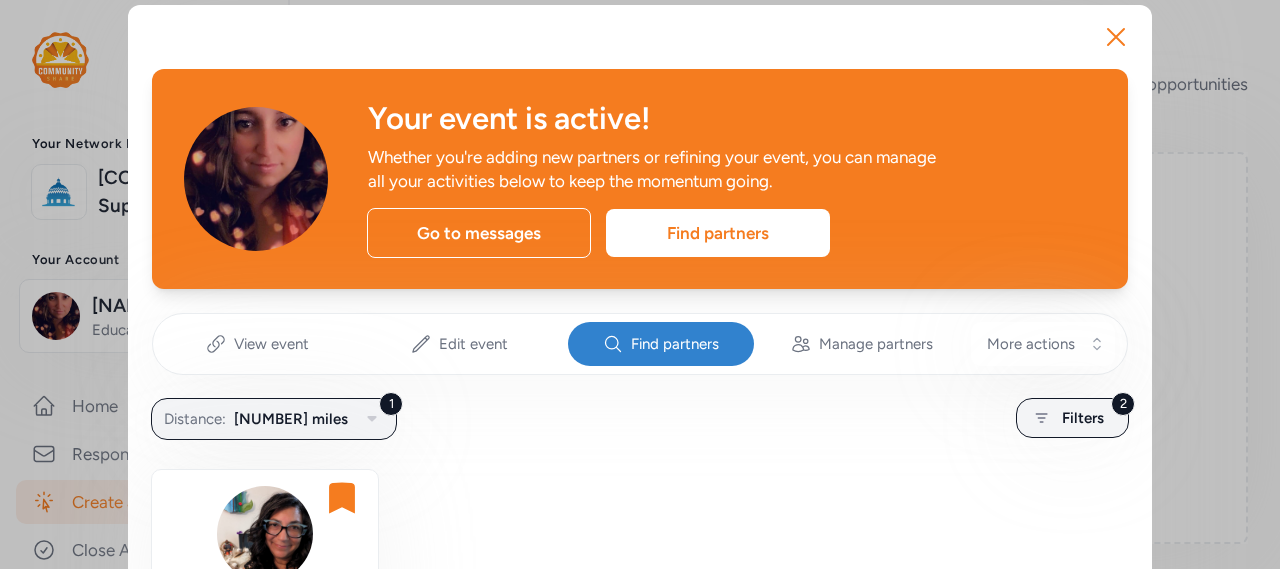scroll, scrollTop: 0, scrollLeft: 0, axis: both 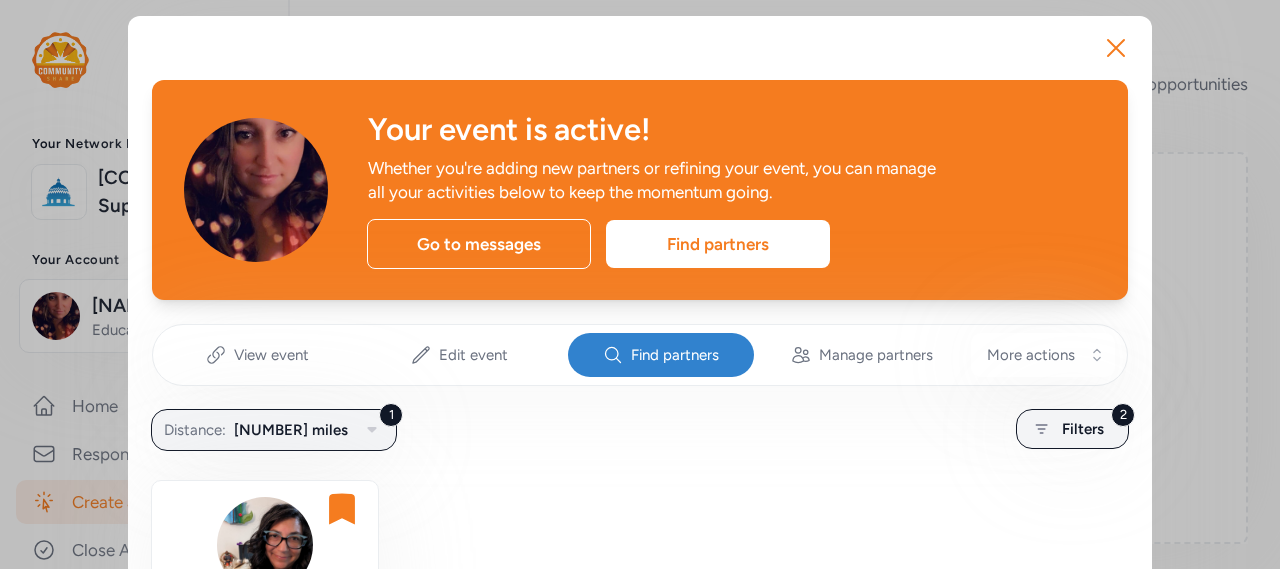click at bounding box center (256, 190) 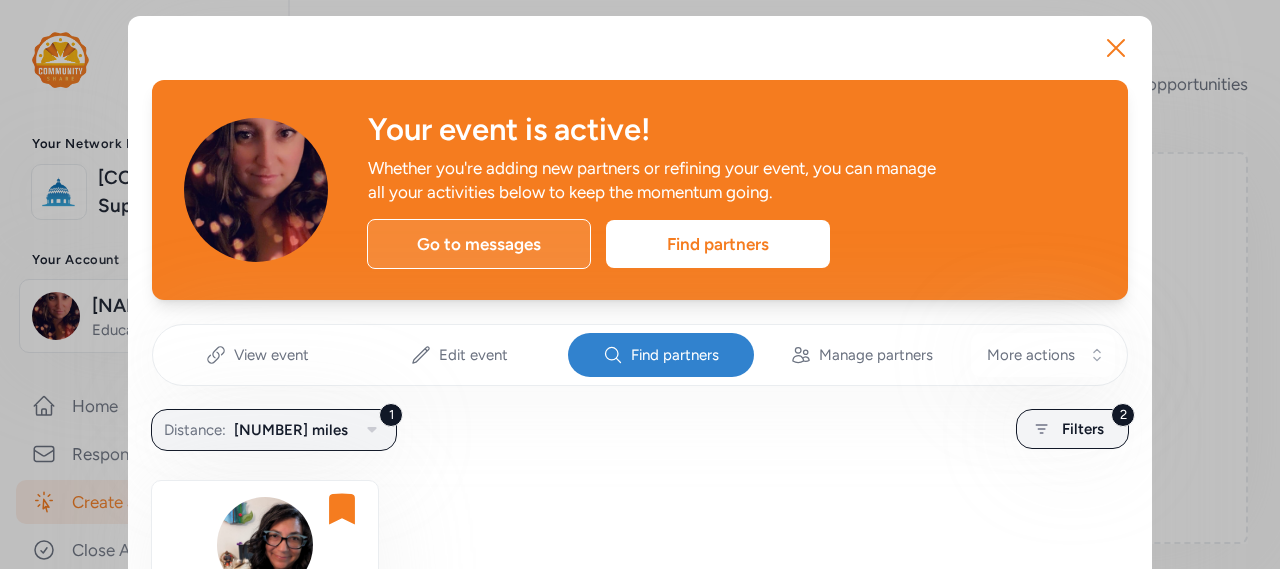 click on "Go to messages" at bounding box center (479, 244) 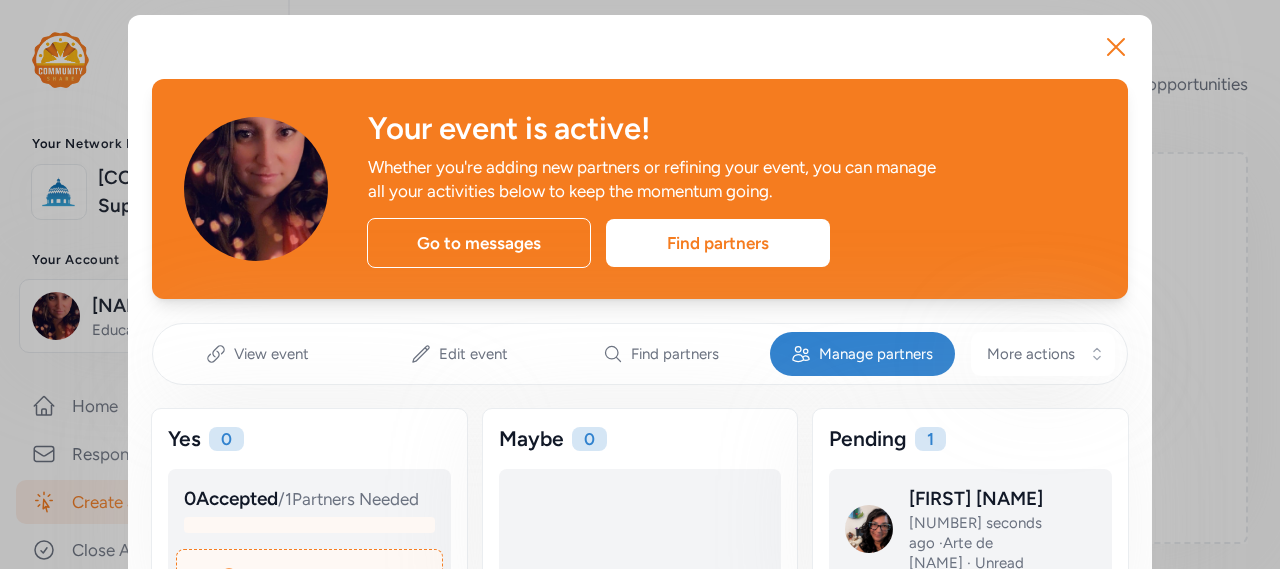 scroll, scrollTop: 0, scrollLeft: 0, axis: both 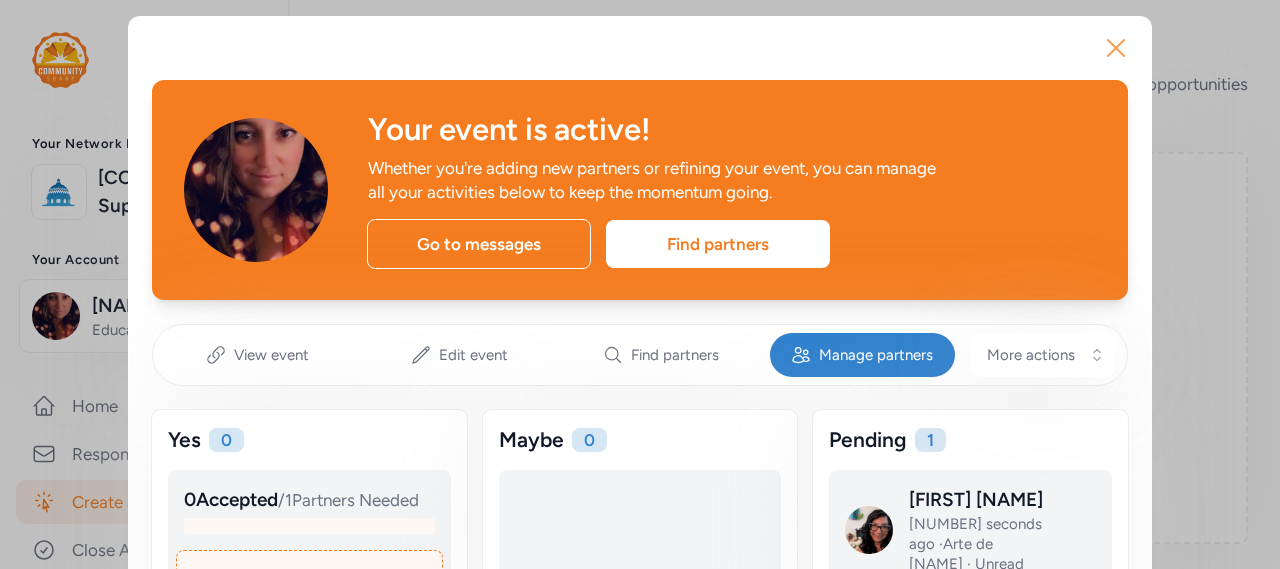 click 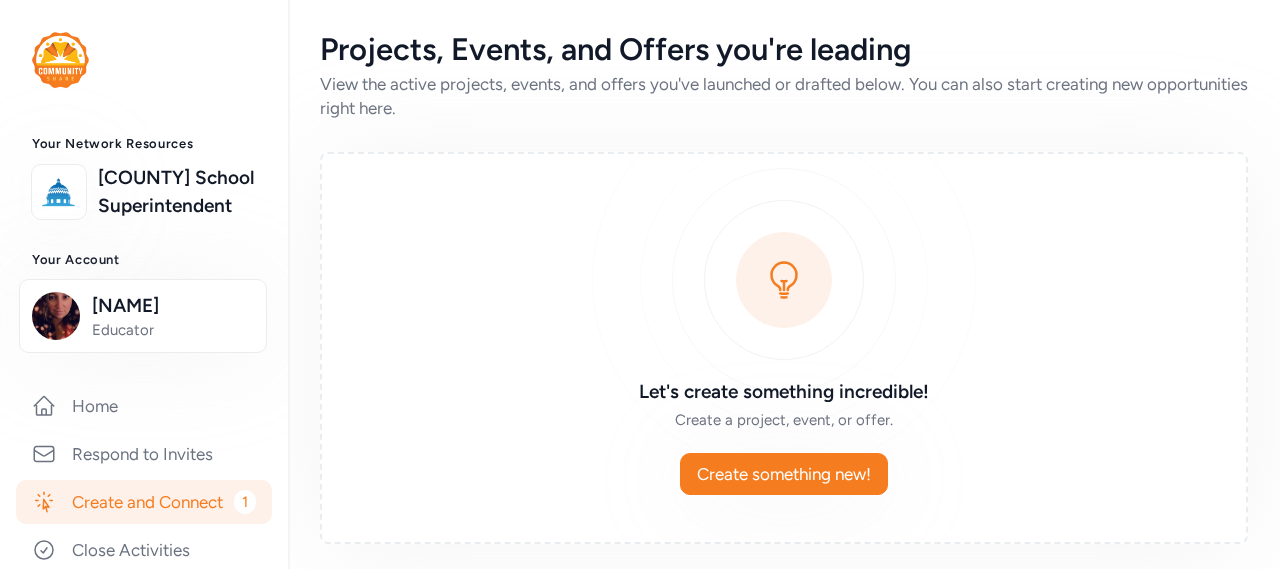 scroll, scrollTop: 376, scrollLeft: 0, axis: vertical 